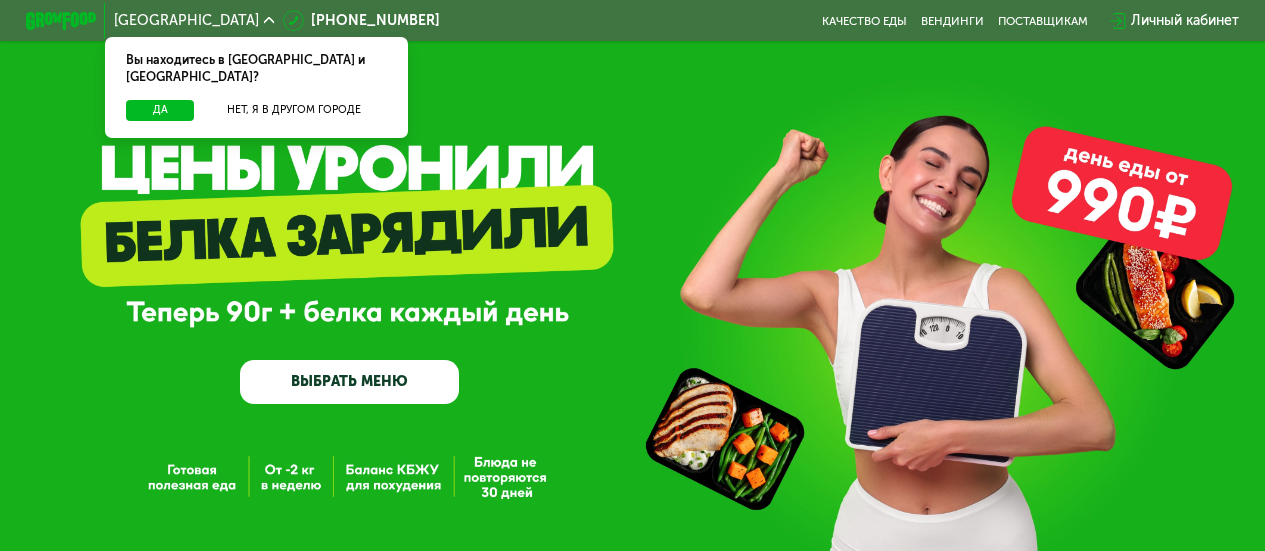 scroll, scrollTop: 0, scrollLeft: 0, axis: both 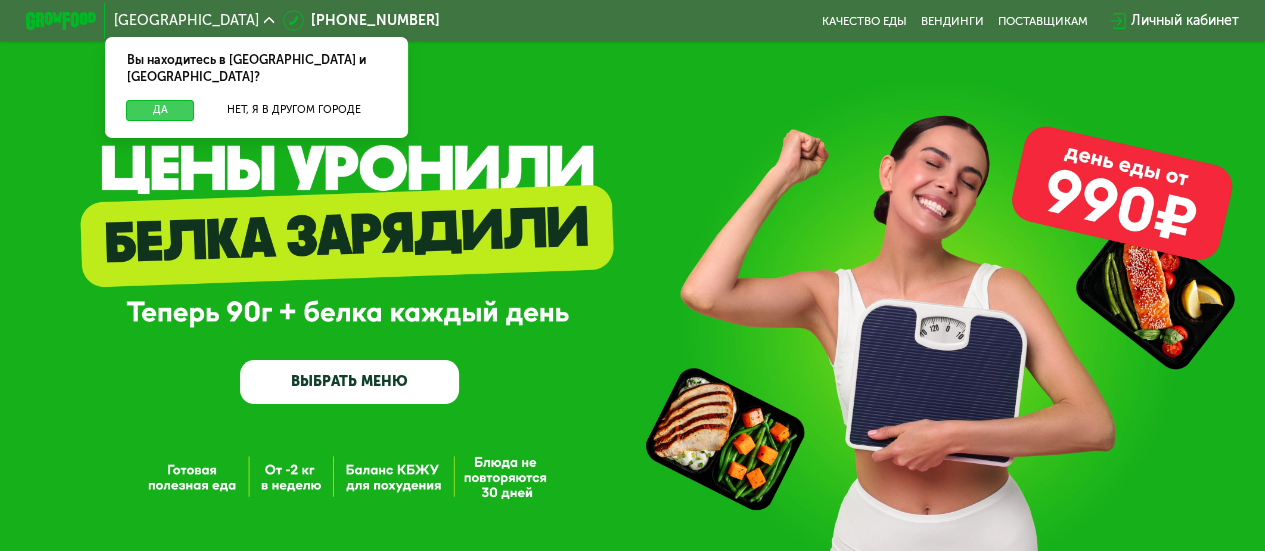 click on "Да" at bounding box center [160, 110] 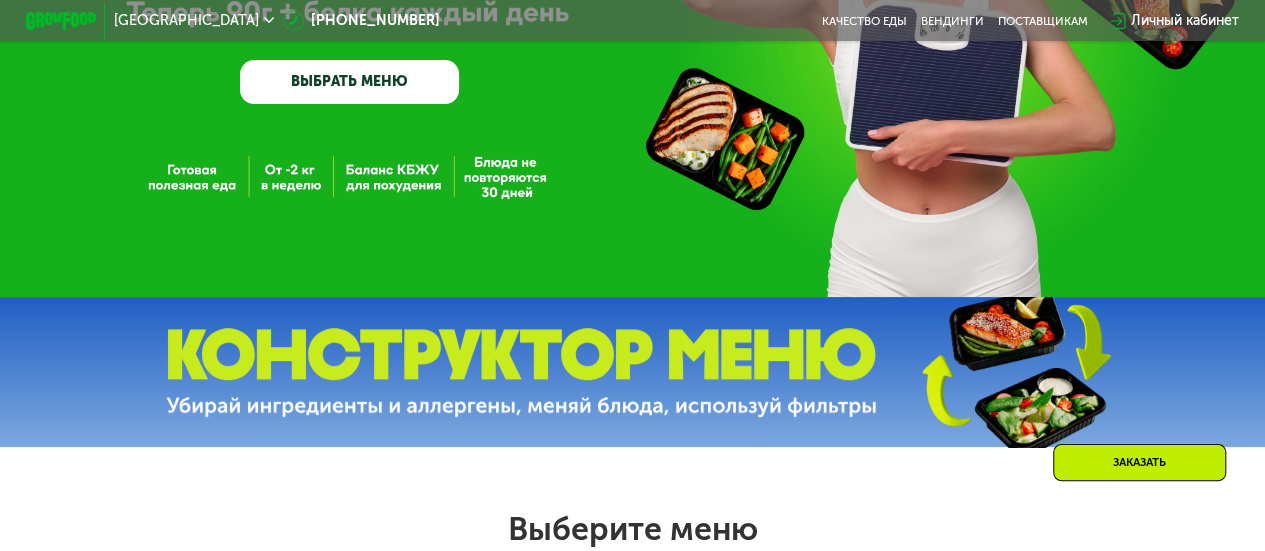 scroll, scrollTop: 0, scrollLeft: 0, axis: both 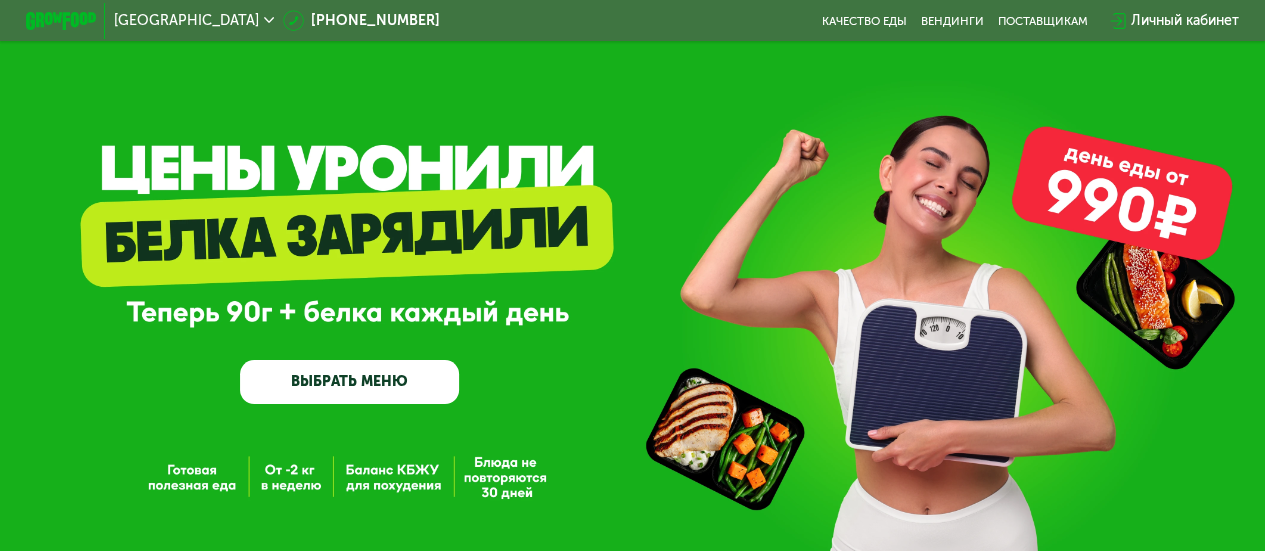 click on "Личный кабинет" at bounding box center [1185, 20] 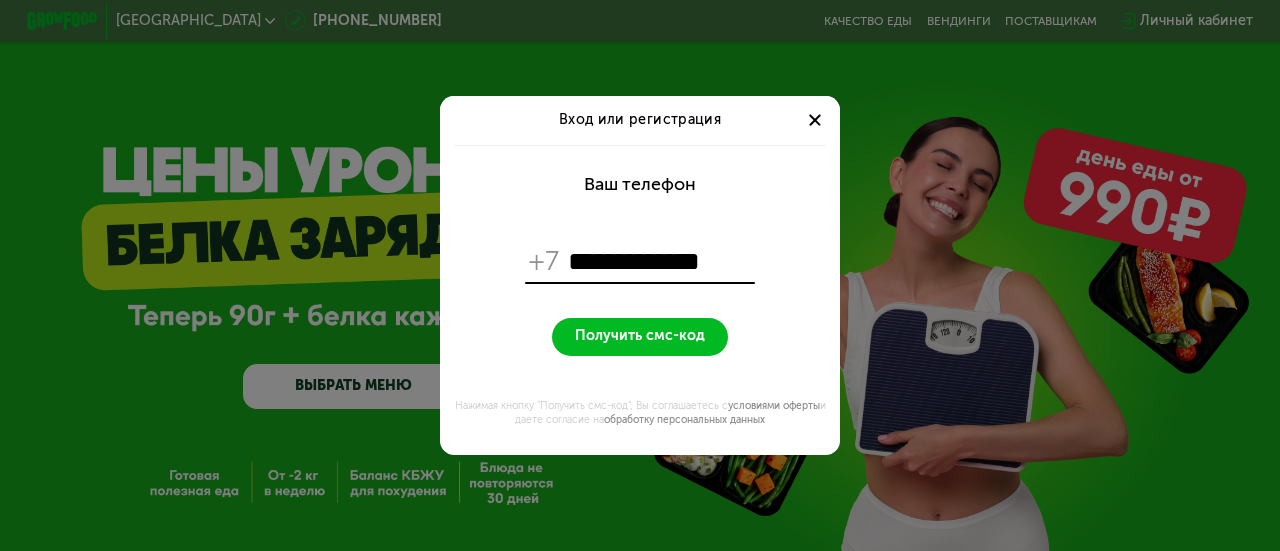 type on "**********" 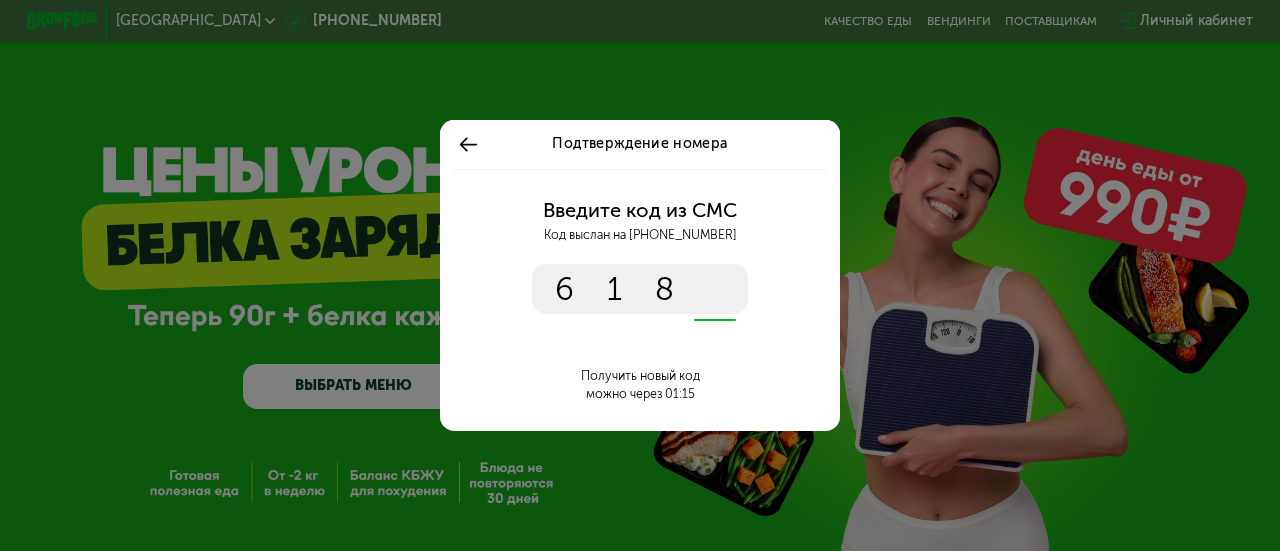 type on "****" 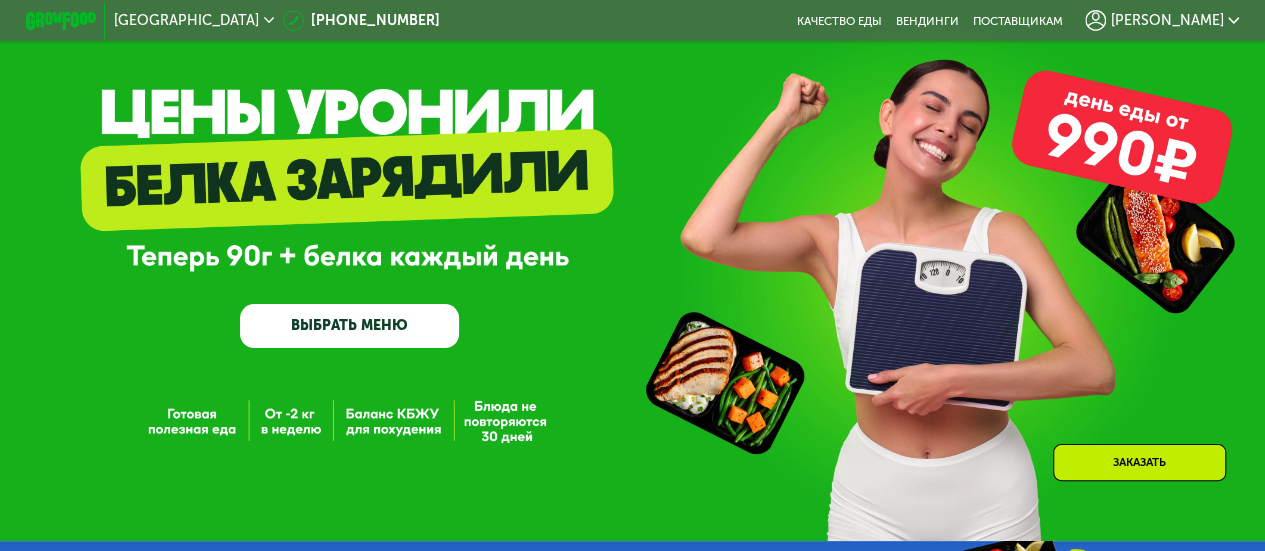 scroll, scrollTop: 200, scrollLeft: 0, axis: vertical 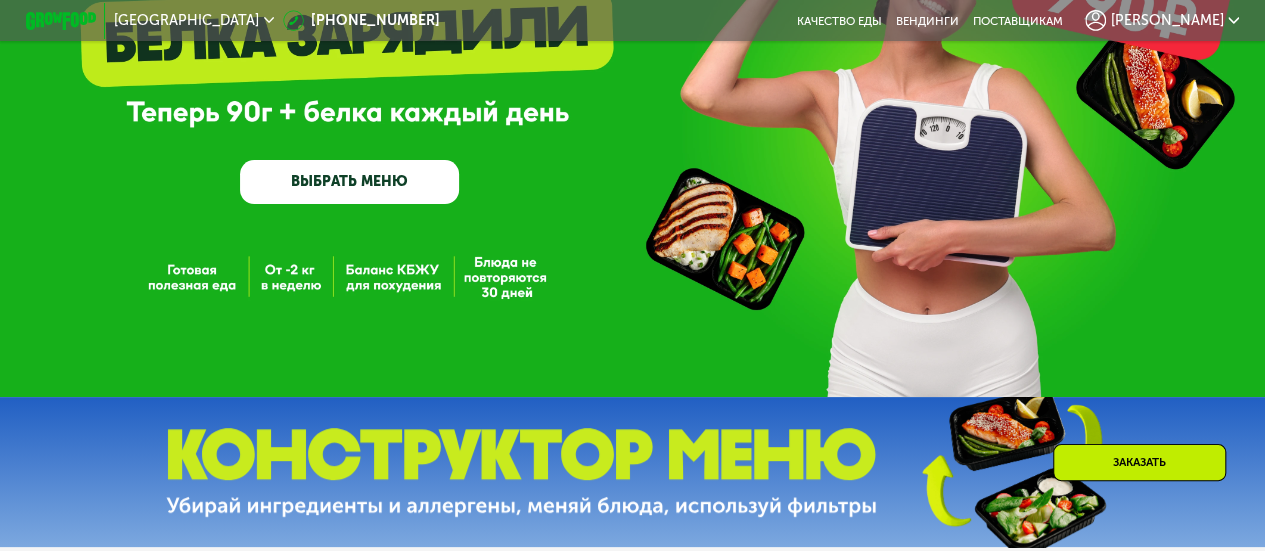 click on "ВЫБРАТЬ МЕНЮ" at bounding box center (349, 182) 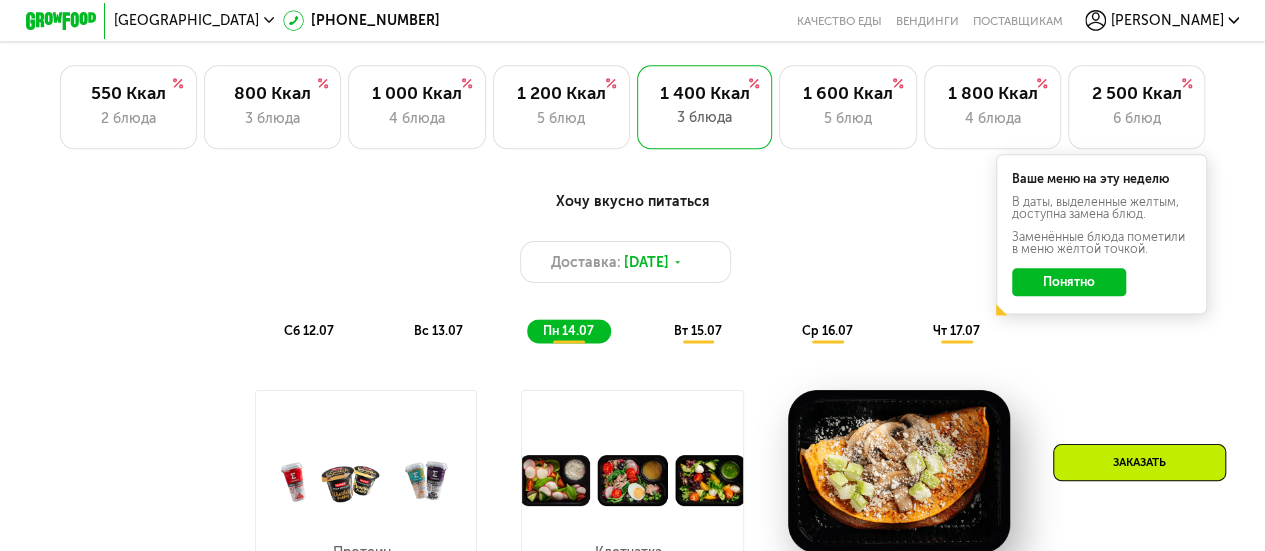 scroll, scrollTop: 1148, scrollLeft: 0, axis: vertical 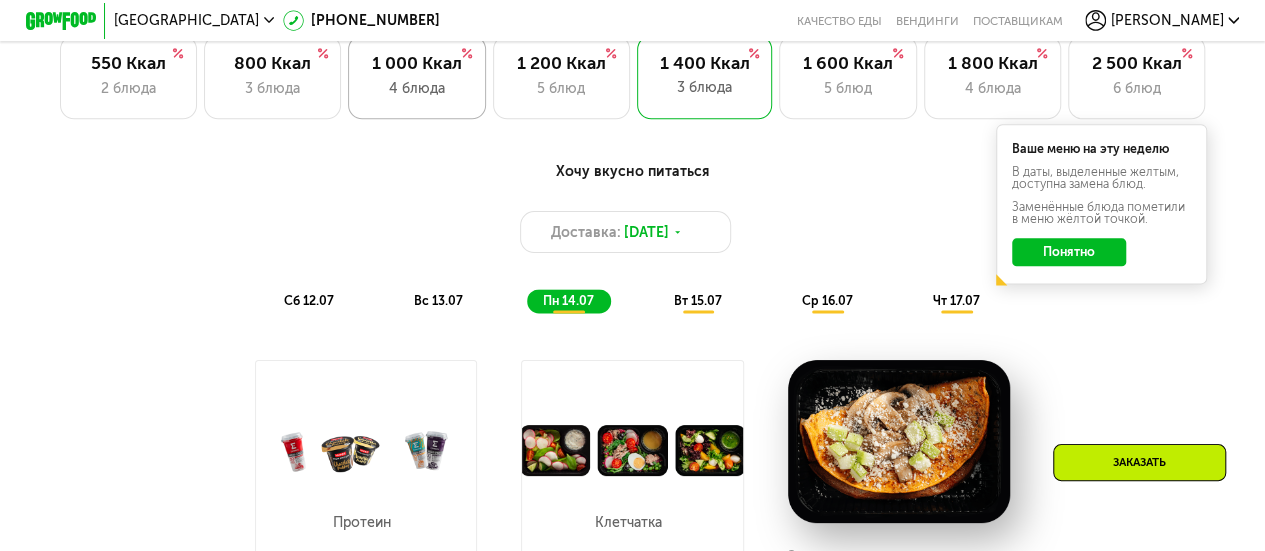 click on "4 блюда" at bounding box center [417, 88] 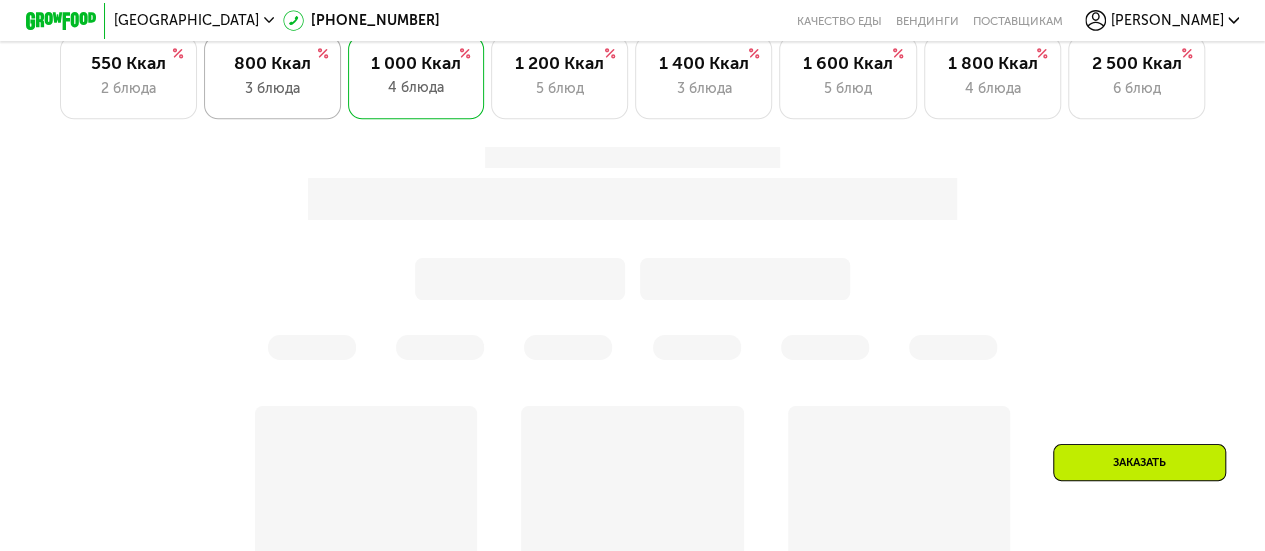 click on "3 блюда" at bounding box center (273, 88) 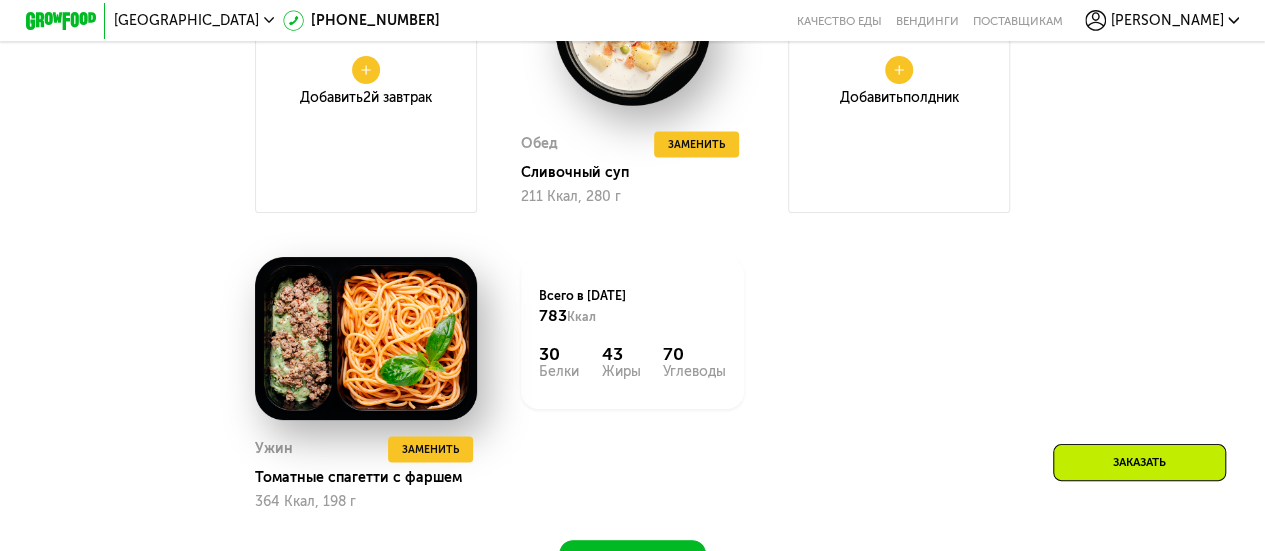 scroll, scrollTop: 1848, scrollLeft: 0, axis: vertical 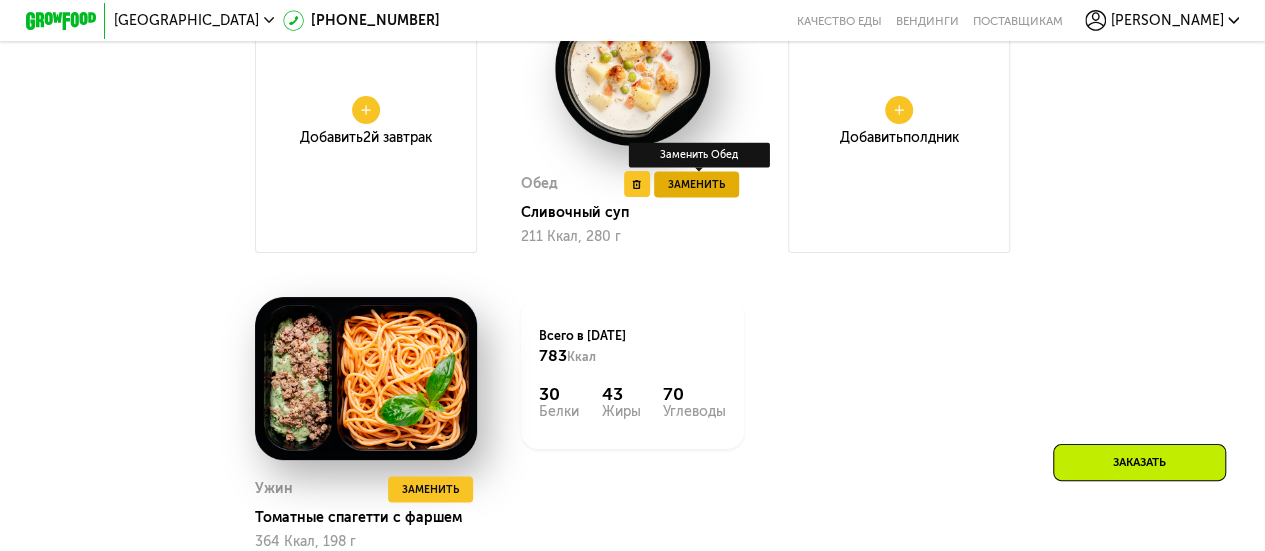 click on "Заменить" at bounding box center (696, 184) 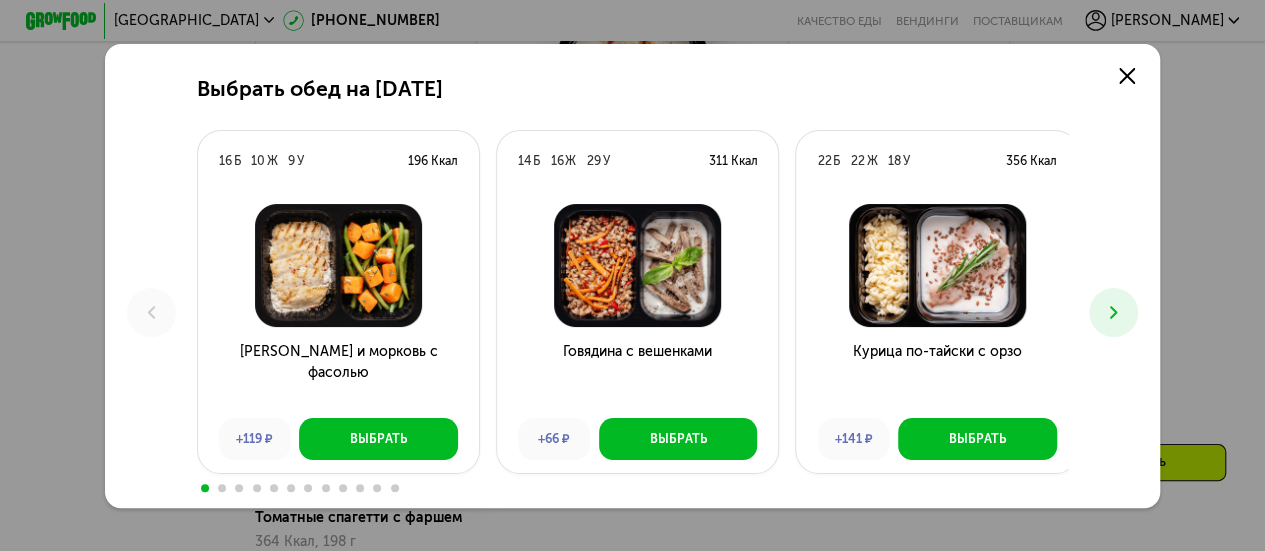 scroll, scrollTop: 0, scrollLeft: 0, axis: both 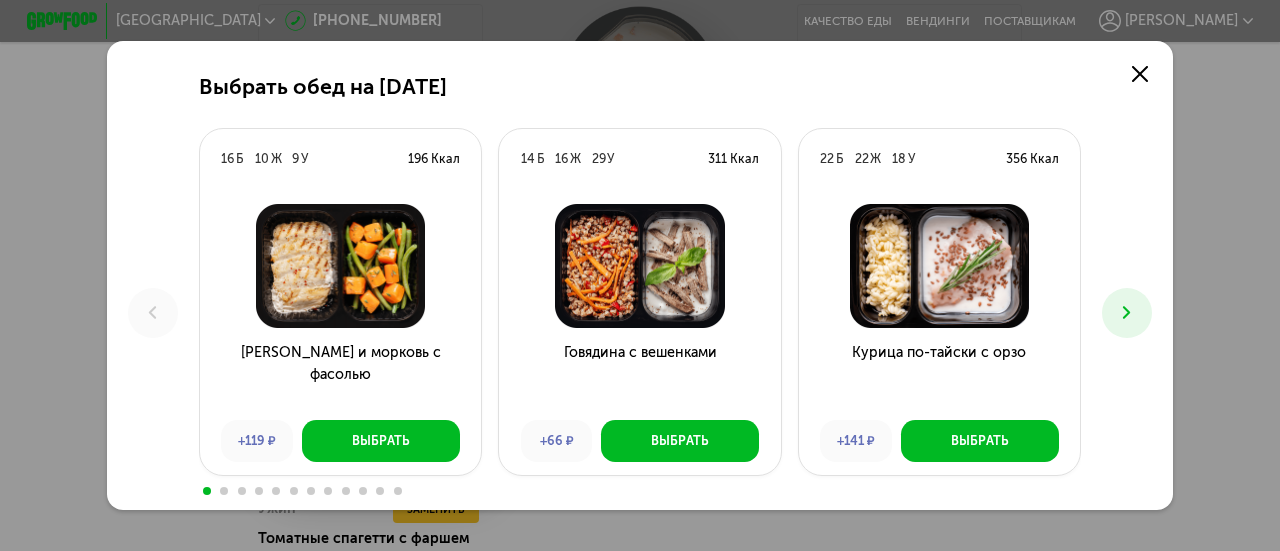 click 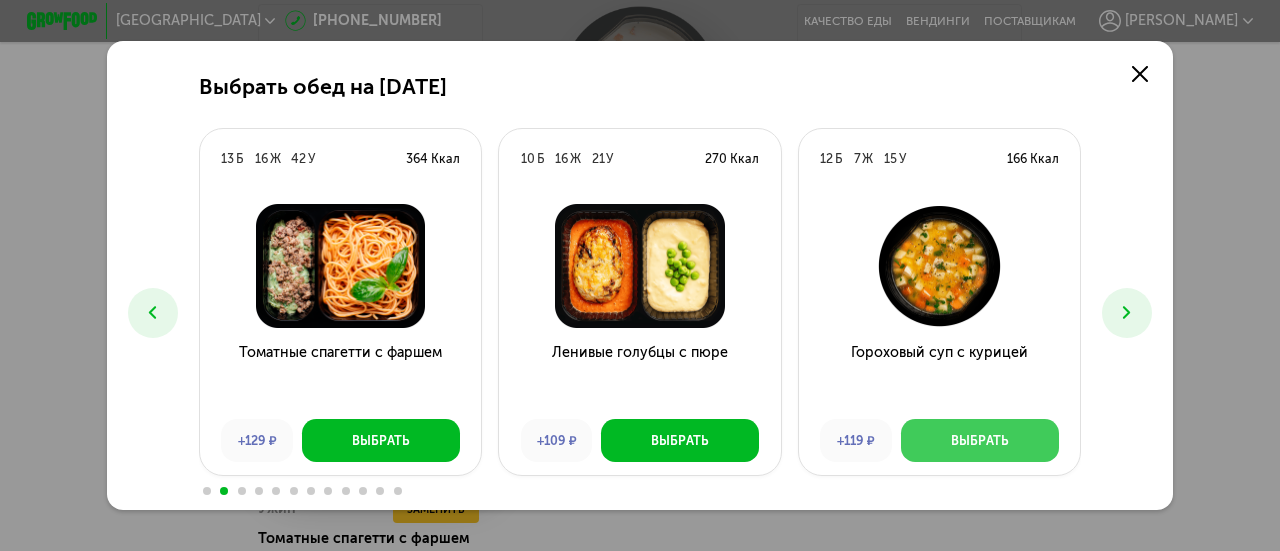 click on "Выбрать" at bounding box center (980, 441) 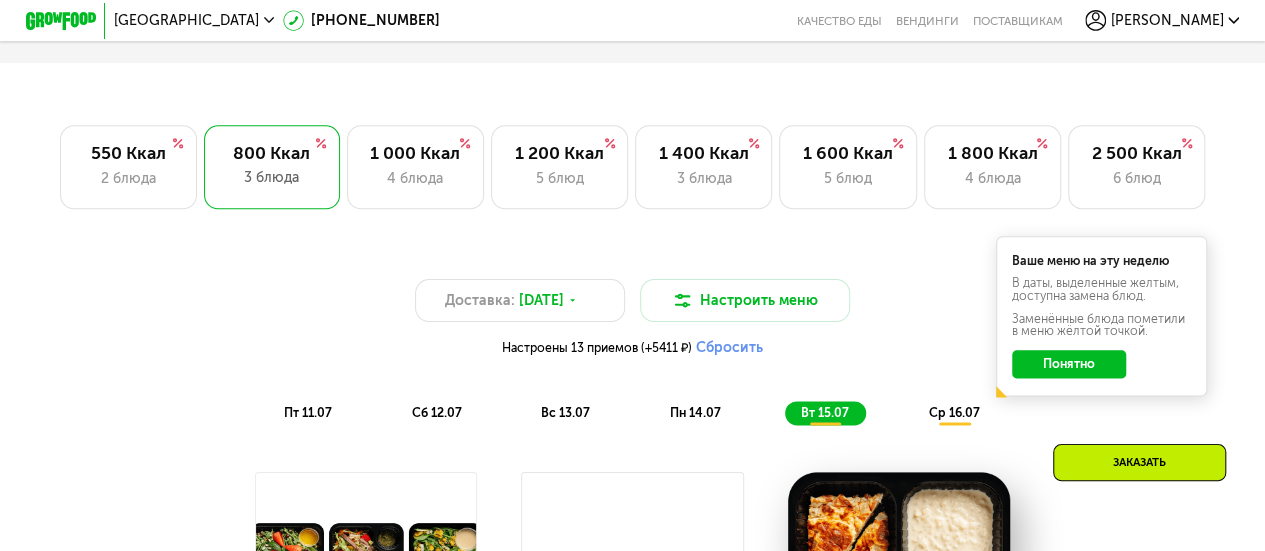 scroll, scrollTop: 1048, scrollLeft: 0, axis: vertical 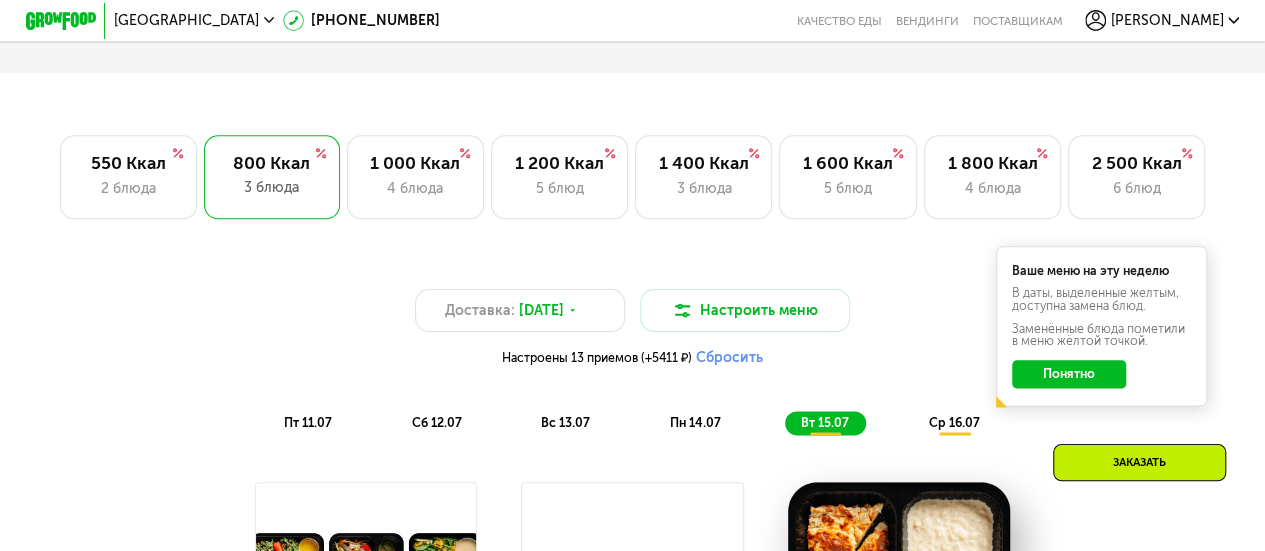 click on "ср 16.07" at bounding box center [953, 422] 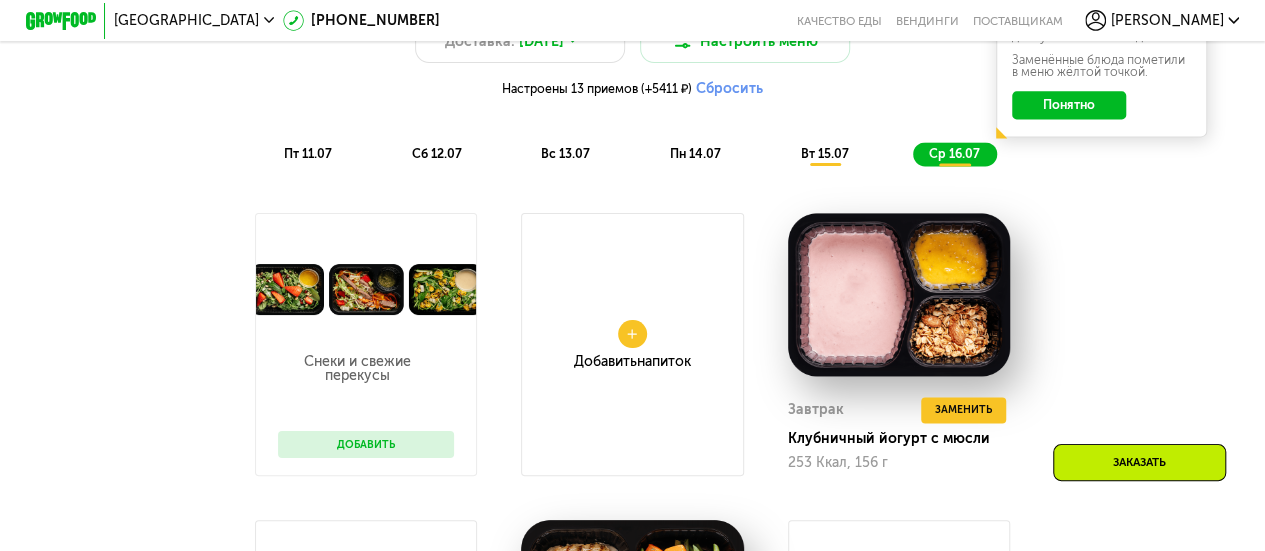 scroll, scrollTop: 1148, scrollLeft: 0, axis: vertical 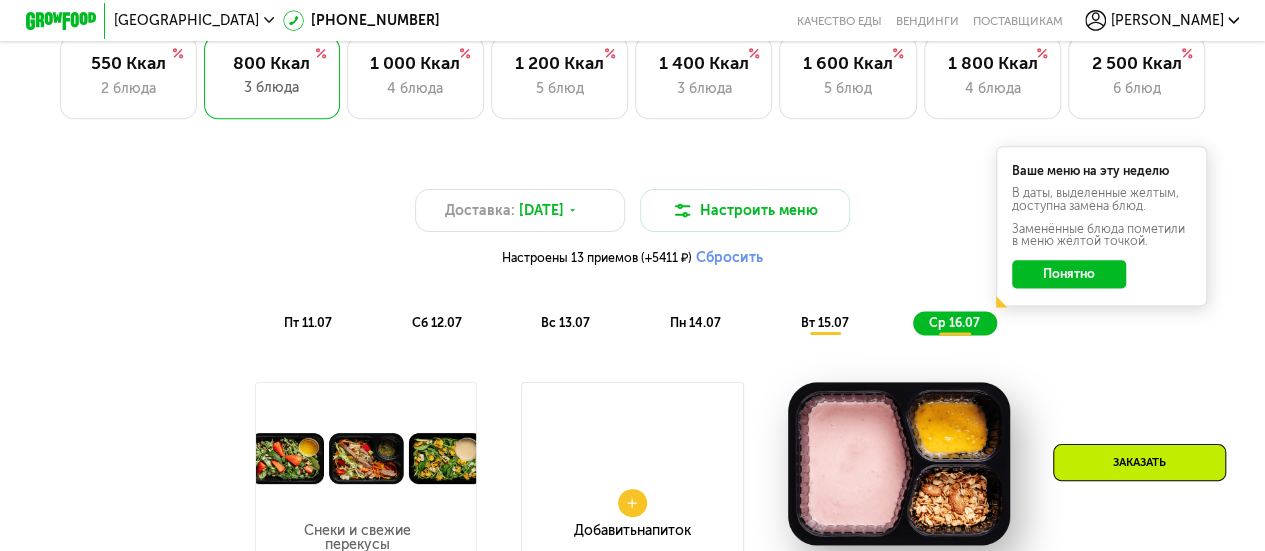 click on "Понятно" 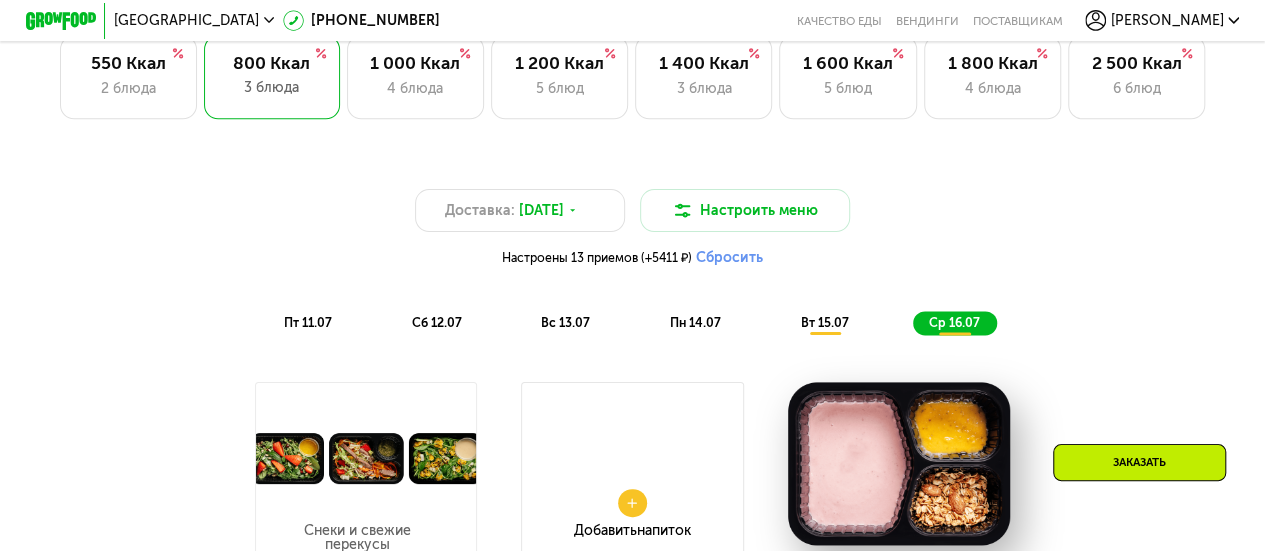 click on "Доставка: [DATE] Настроить меню   Настроены 13 приемов (+5411 ₽)     Сбросить  пт 11.07 сб 12.07 вс 13.07 пн 14.07 вт 15.07 ср 16.07" at bounding box center [632, 262] 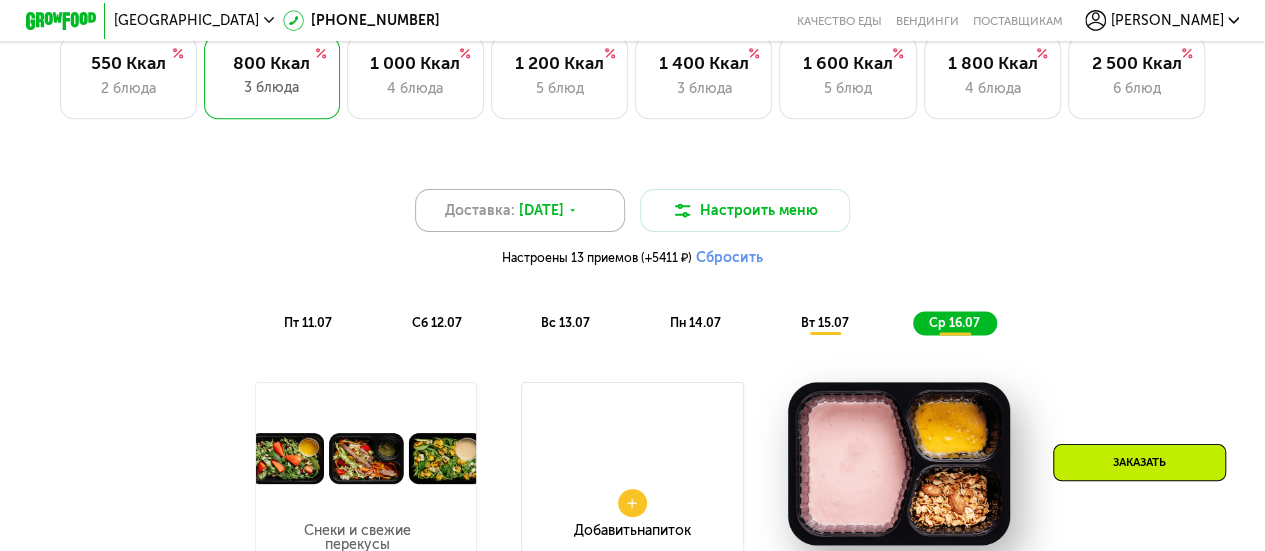 click 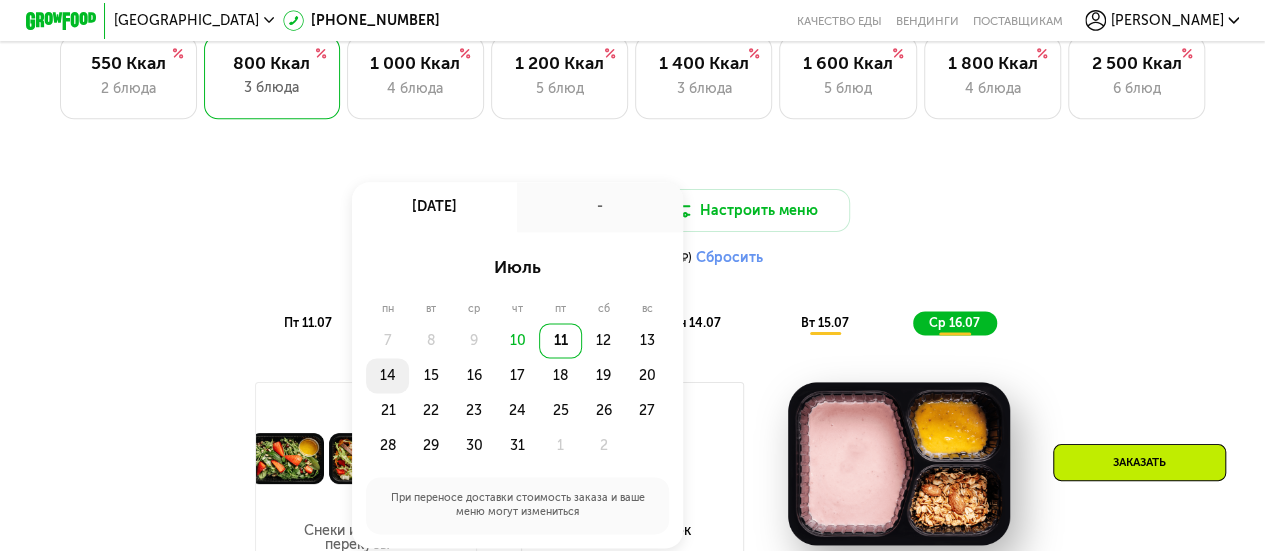 click on "14" 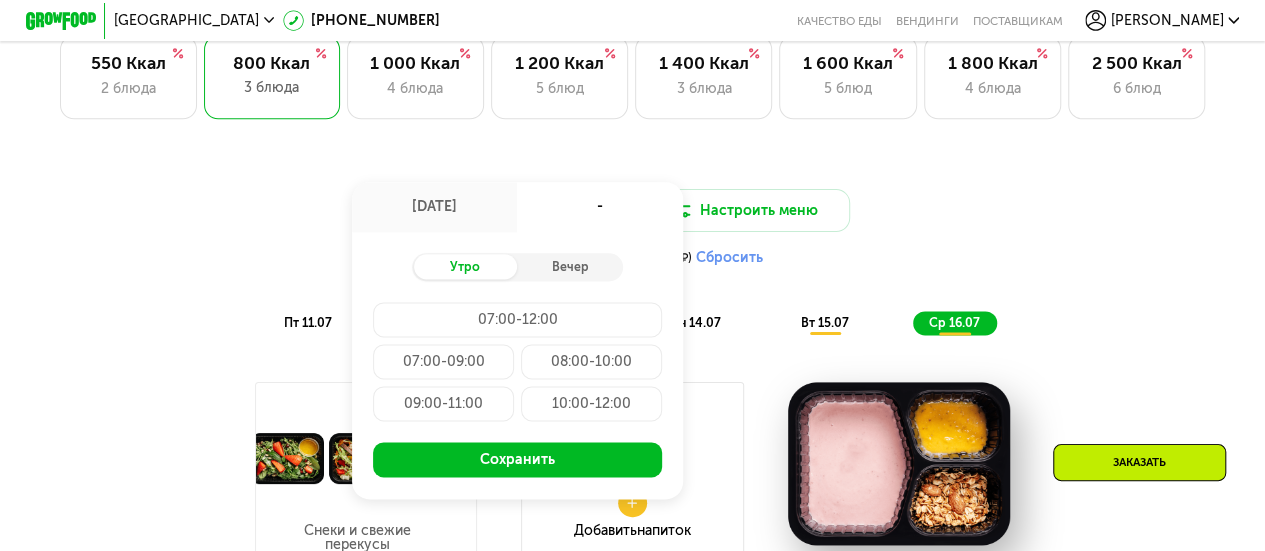 click on "07:00-09:00" 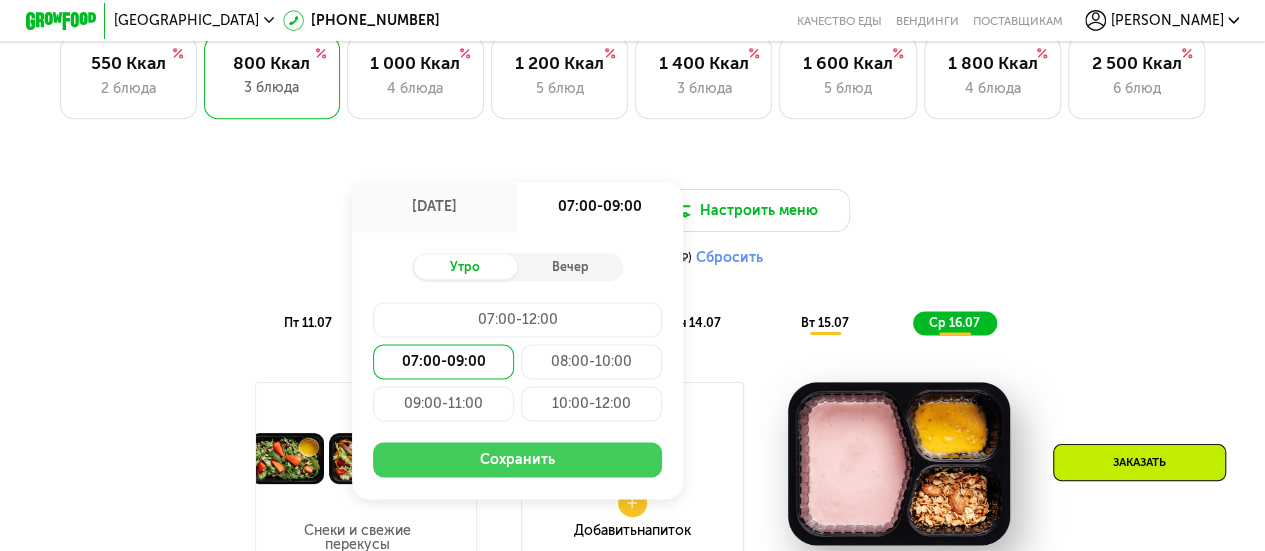 click on "Сохранить" at bounding box center (517, 459) 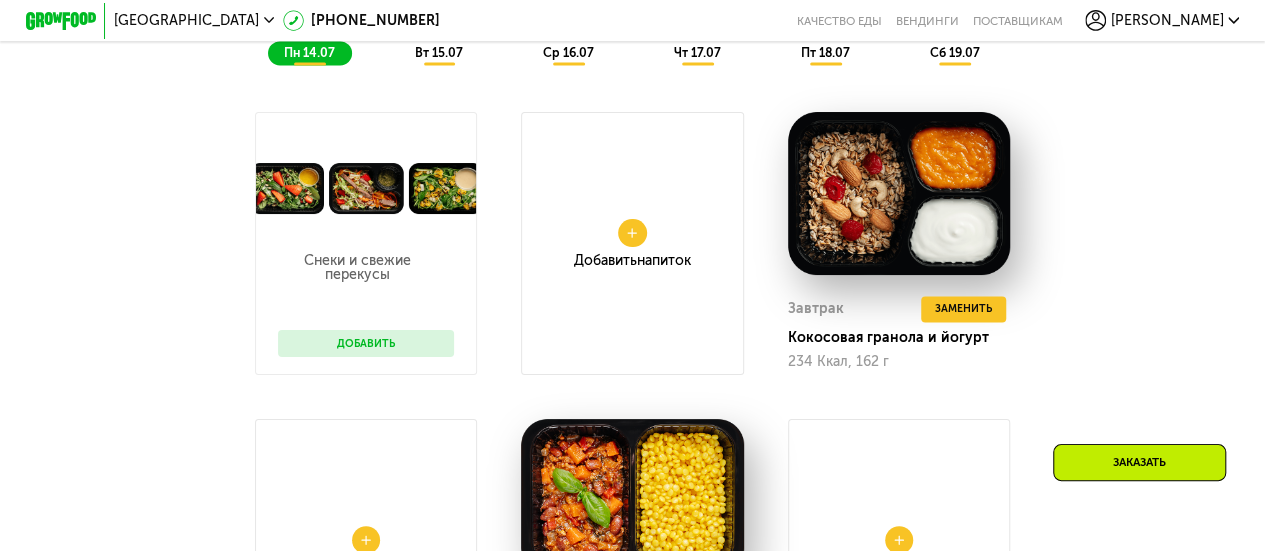 scroll, scrollTop: 1448, scrollLeft: 0, axis: vertical 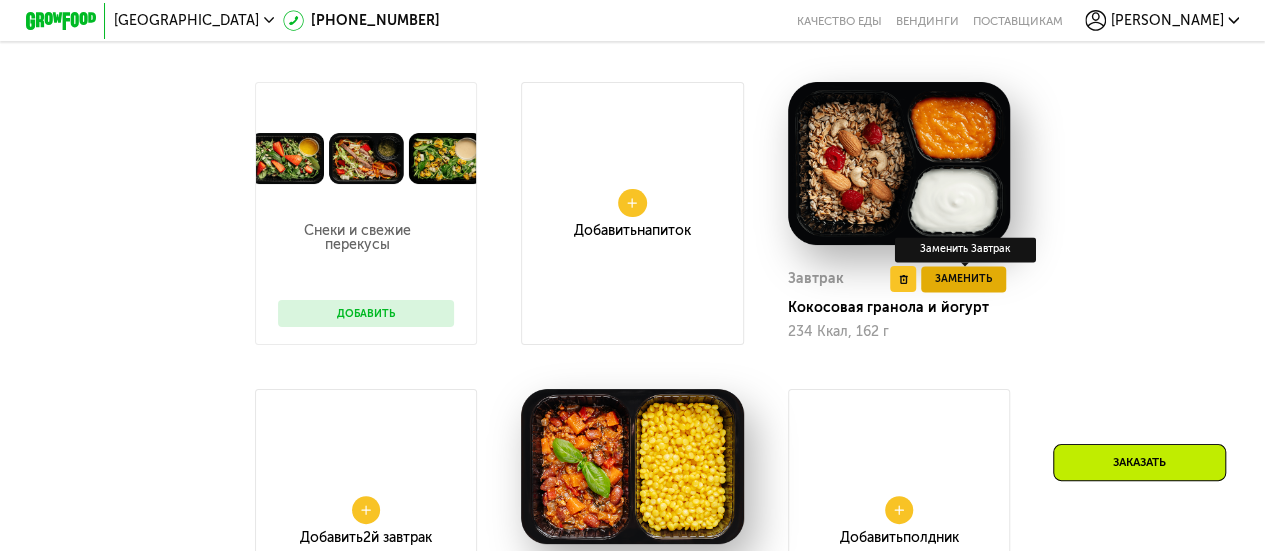 click on "Заменить" at bounding box center [963, 279] 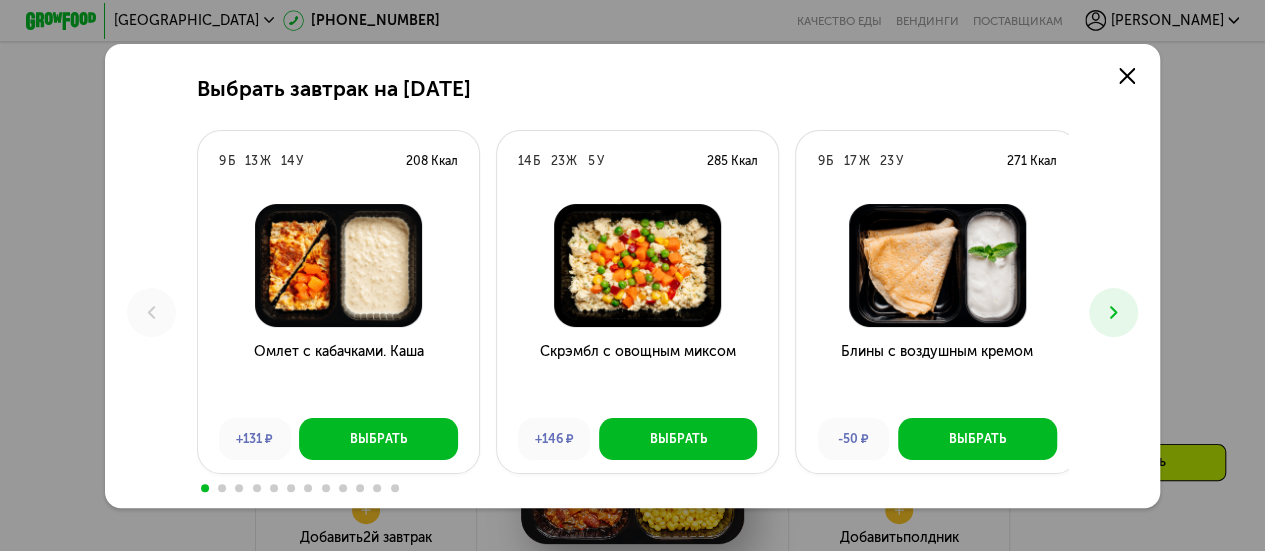 scroll, scrollTop: 0, scrollLeft: 0, axis: both 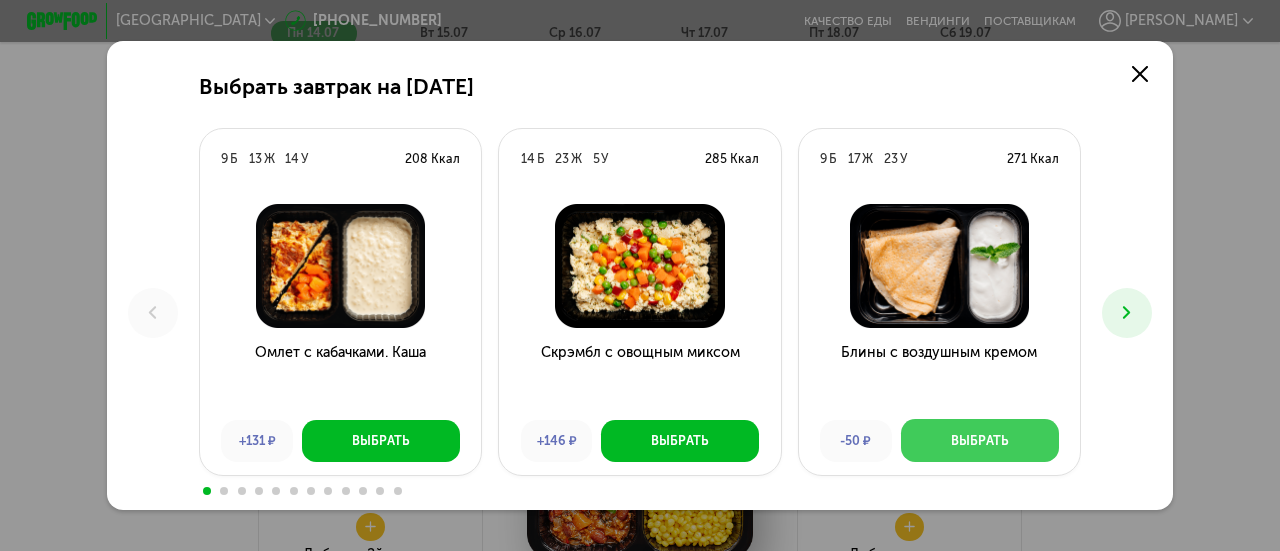 click on "Выбрать" at bounding box center (980, 441) 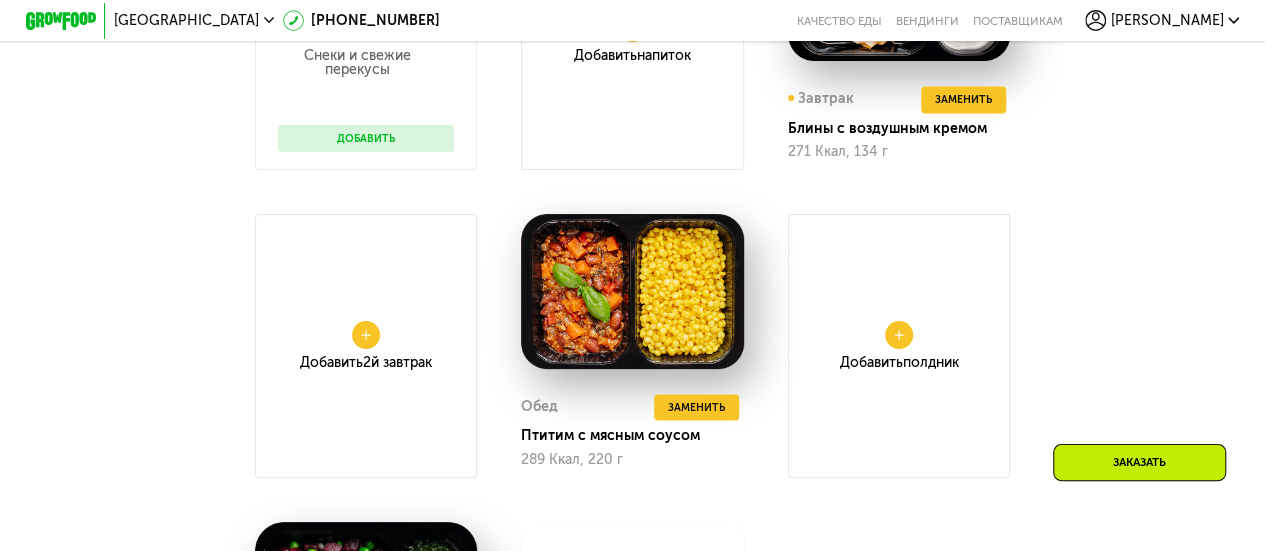 scroll, scrollTop: 1648, scrollLeft: 0, axis: vertical 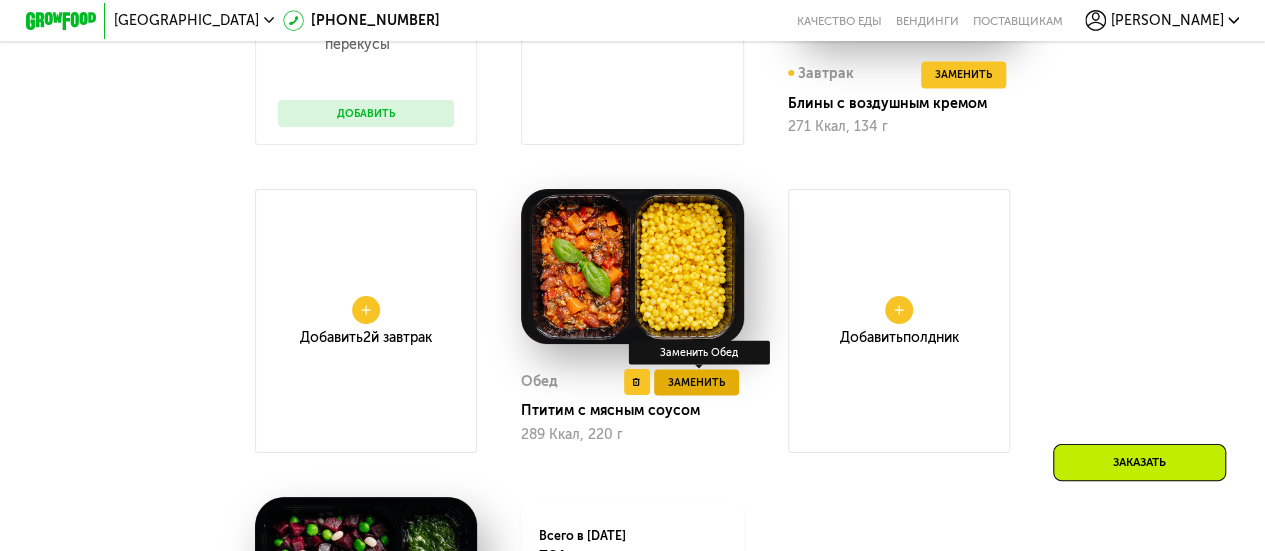 click on "Заменить" at bounding box center (696, 382) 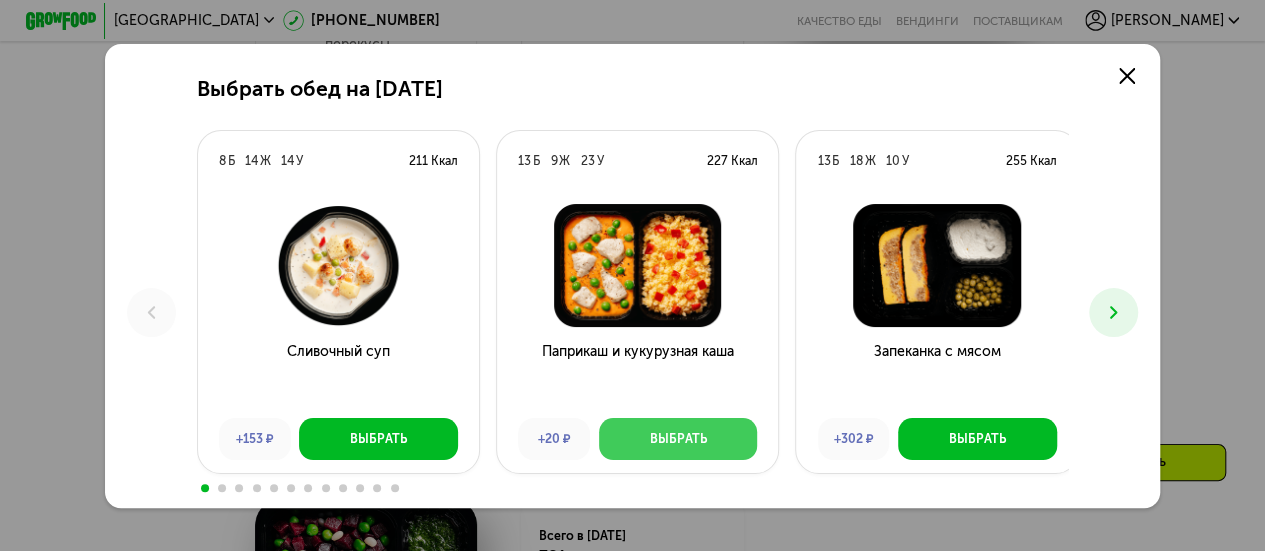 scroll, scrollTop: 0, scrollLeft: 0, axis: both 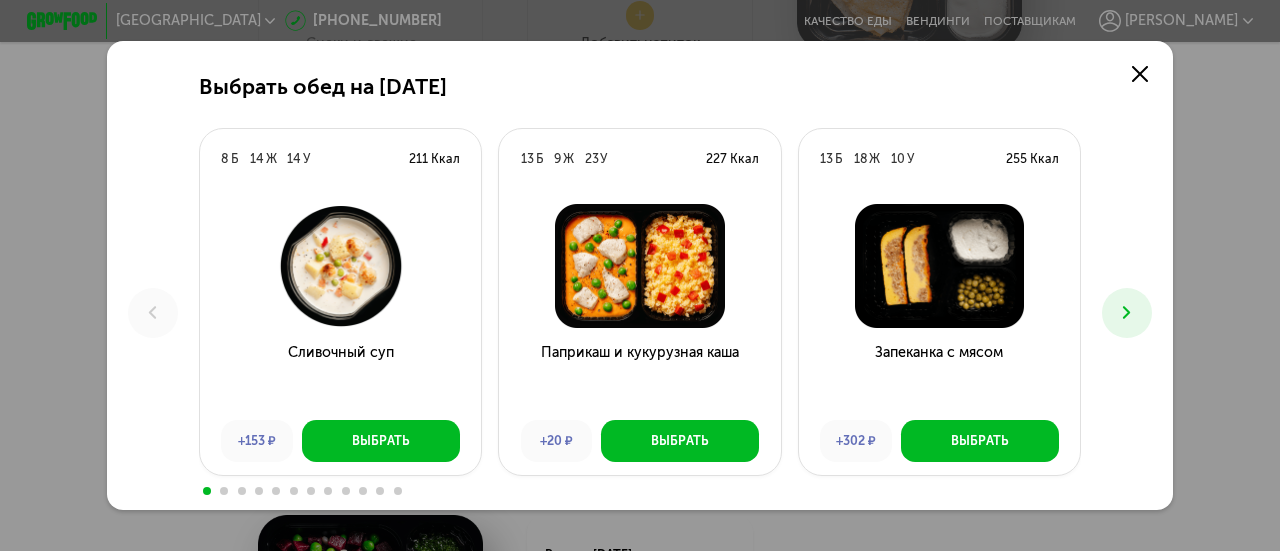 click 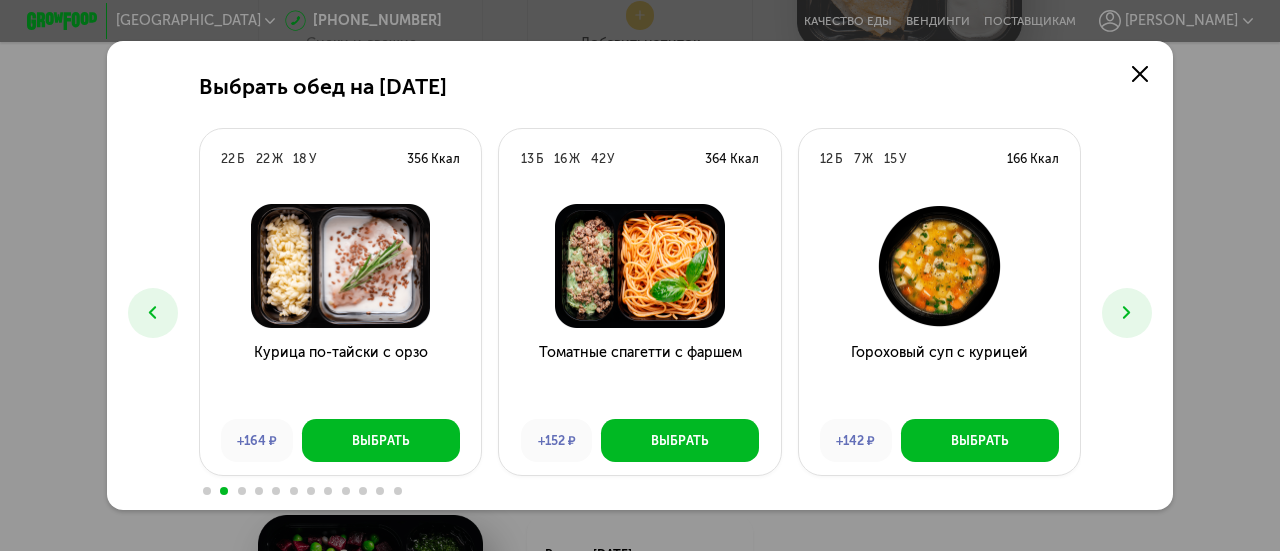 click 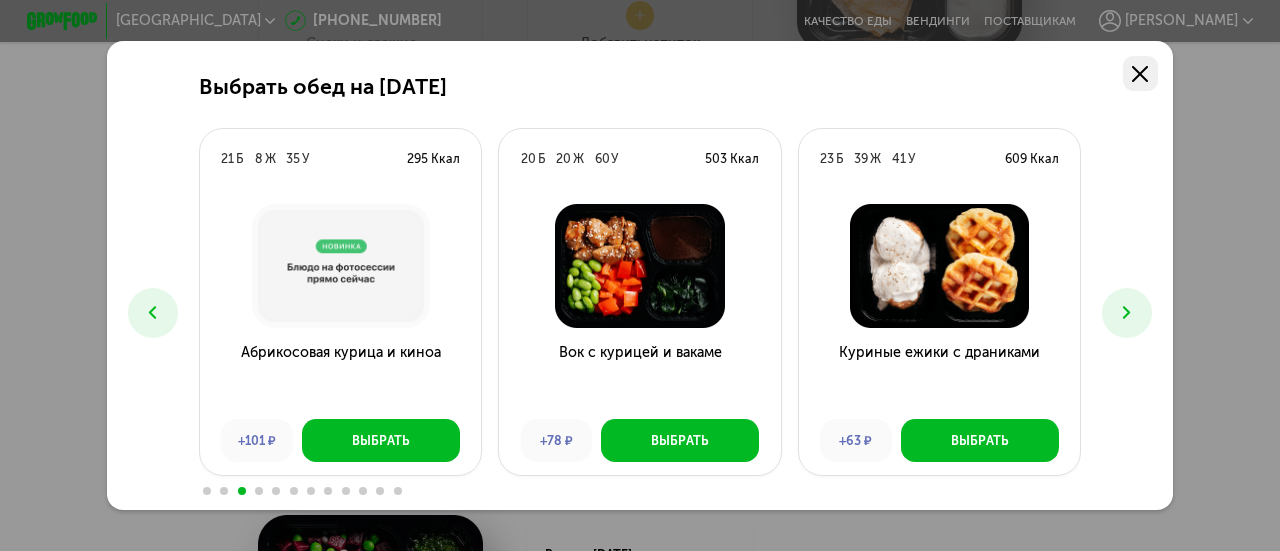 click at bounding box center [1141, 74] 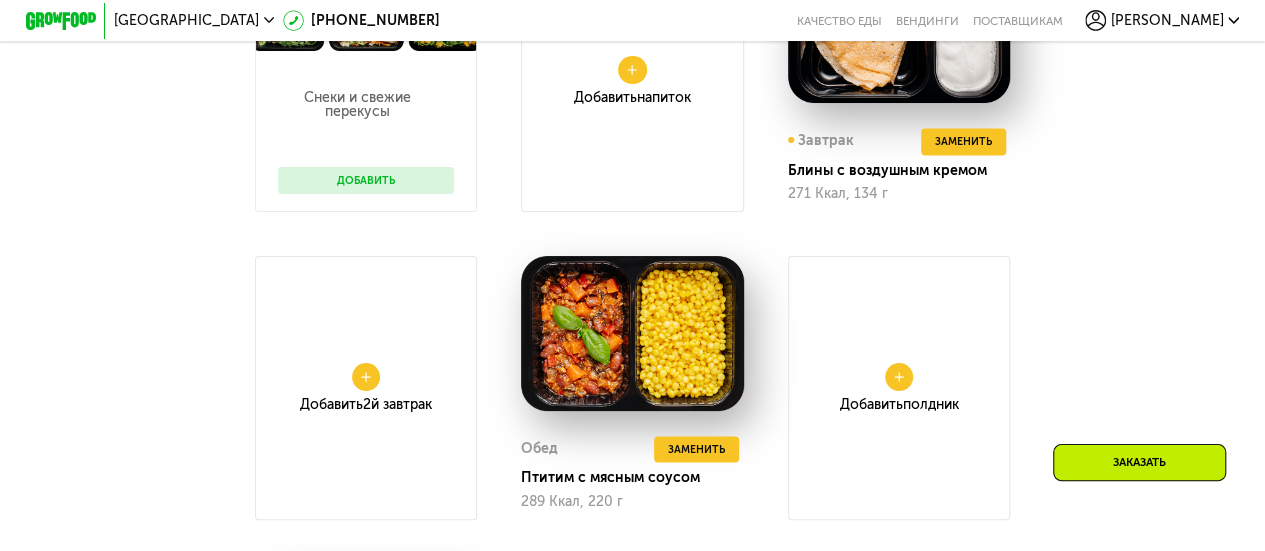 scroll, scrollTop: 1648, scrollLeft: 0, axis: vertical 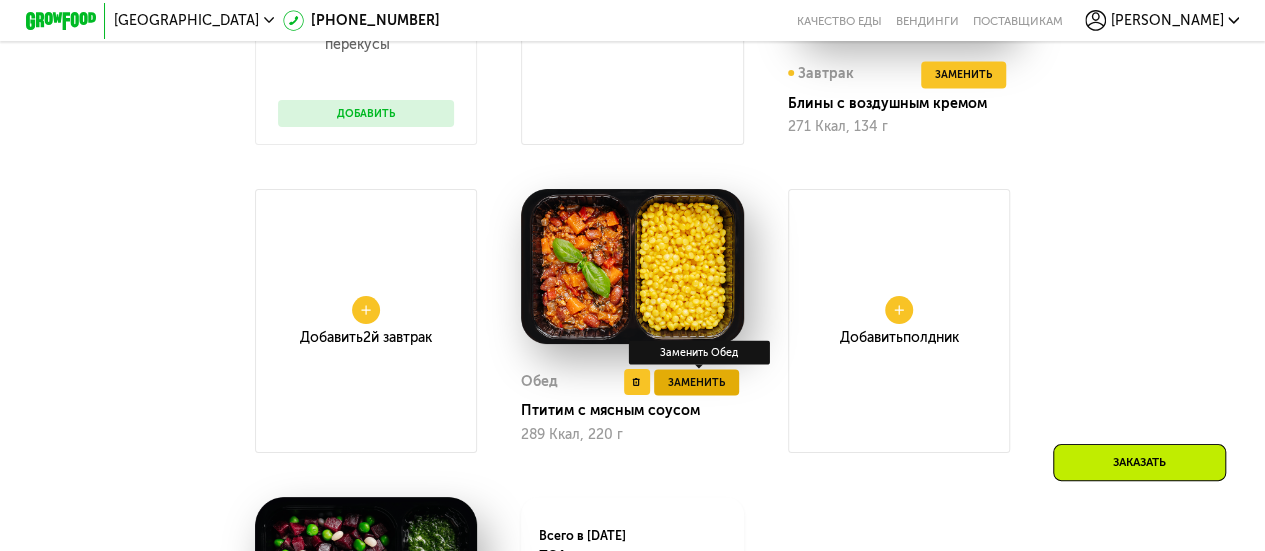 click on "Заменить" at bounding box center [696, 382] 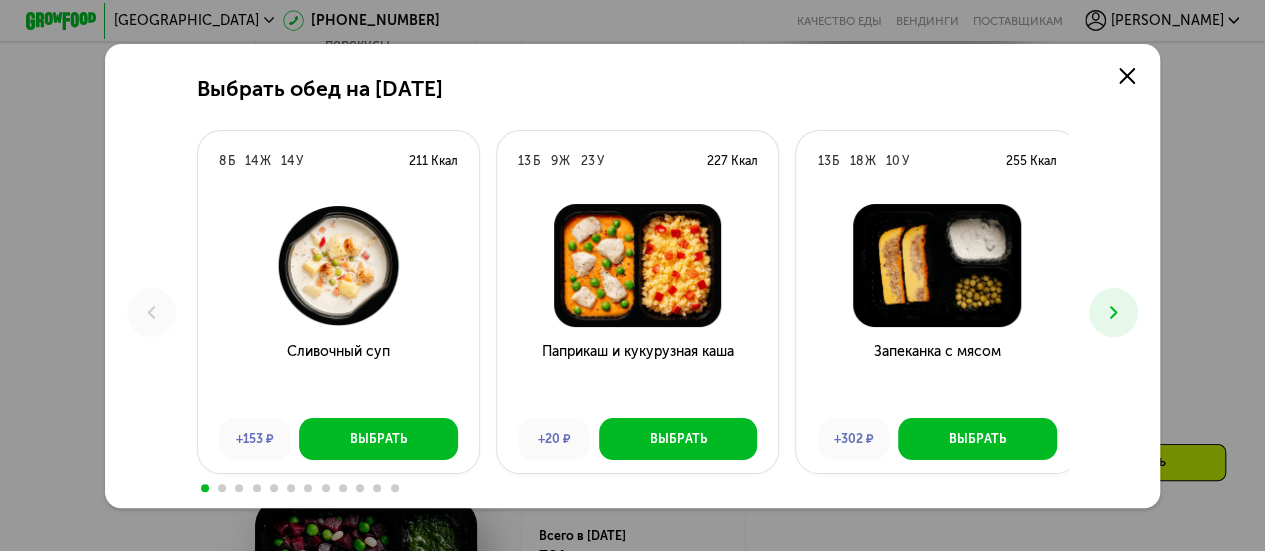 scroll, scrollTop: 0, scrollLeft: 0, axis: both 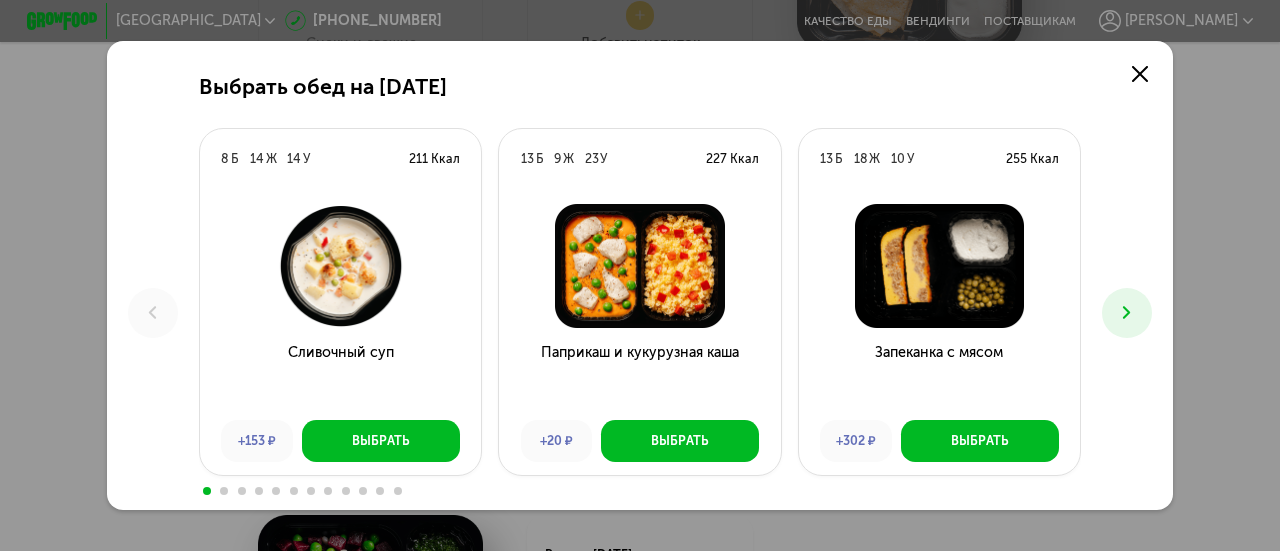 click 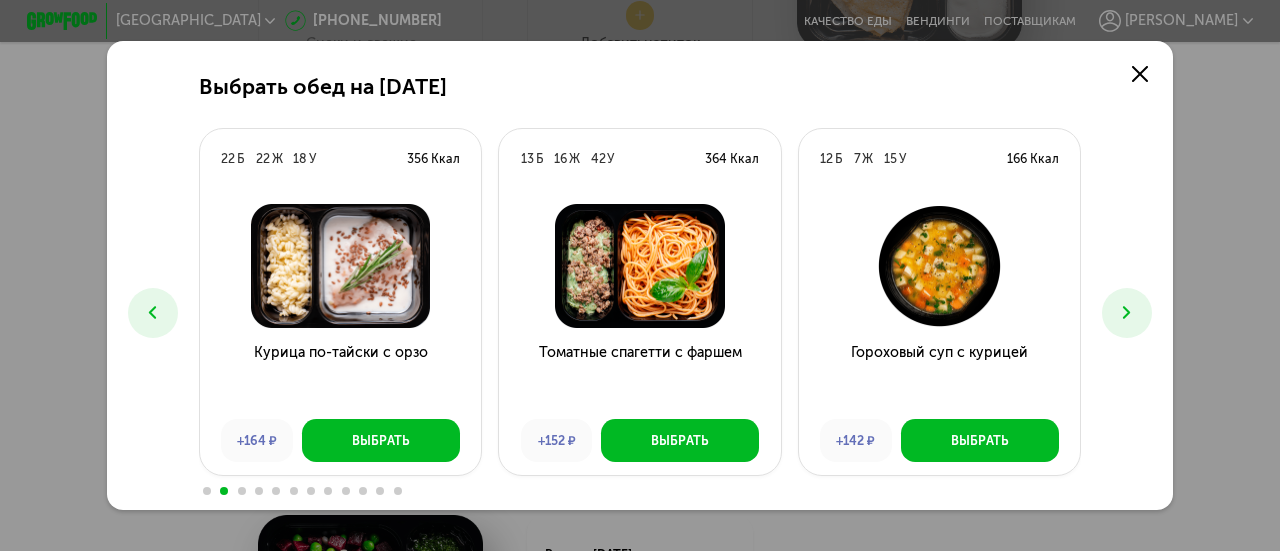 click 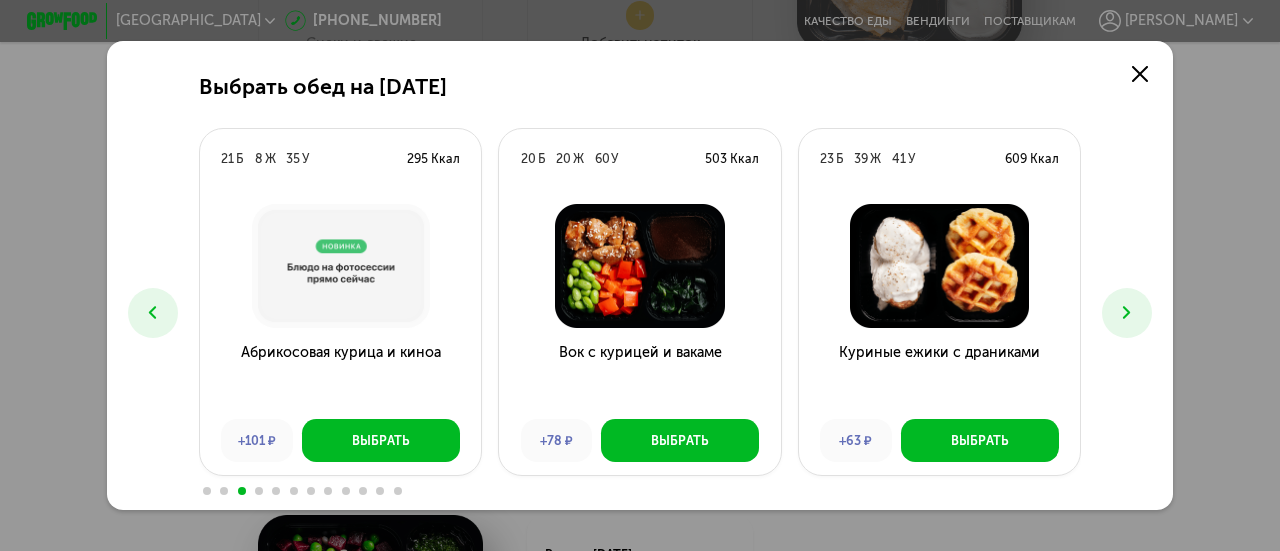 click 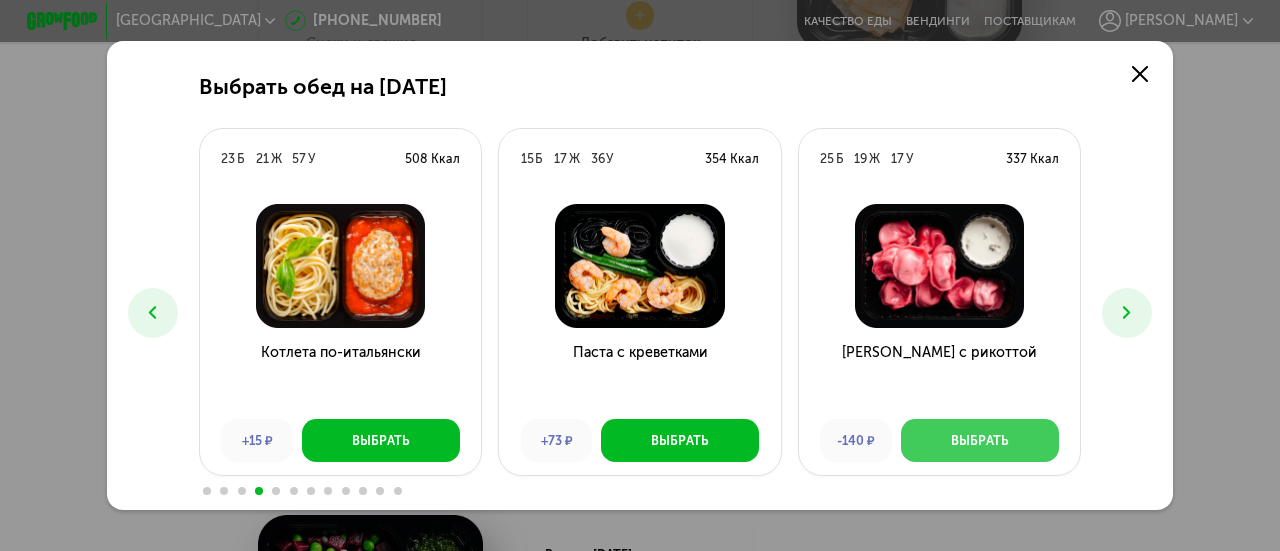 click on "Выбрать" at bounding box center [980, 440] 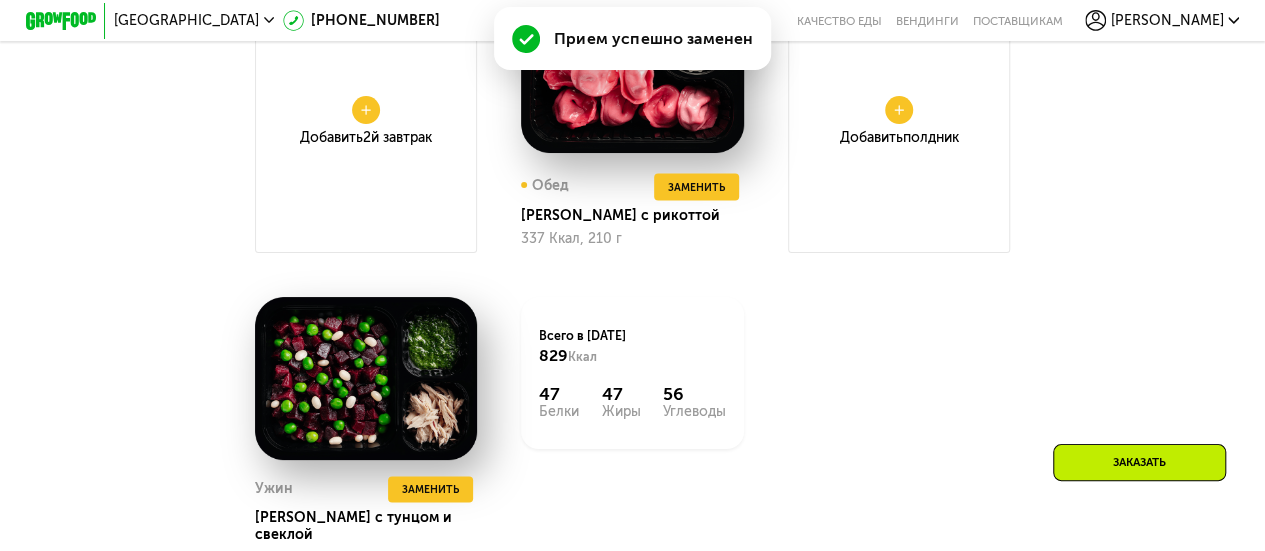 scroll, scrollTop: 1948, scrollLeft: 0, axis: vertical 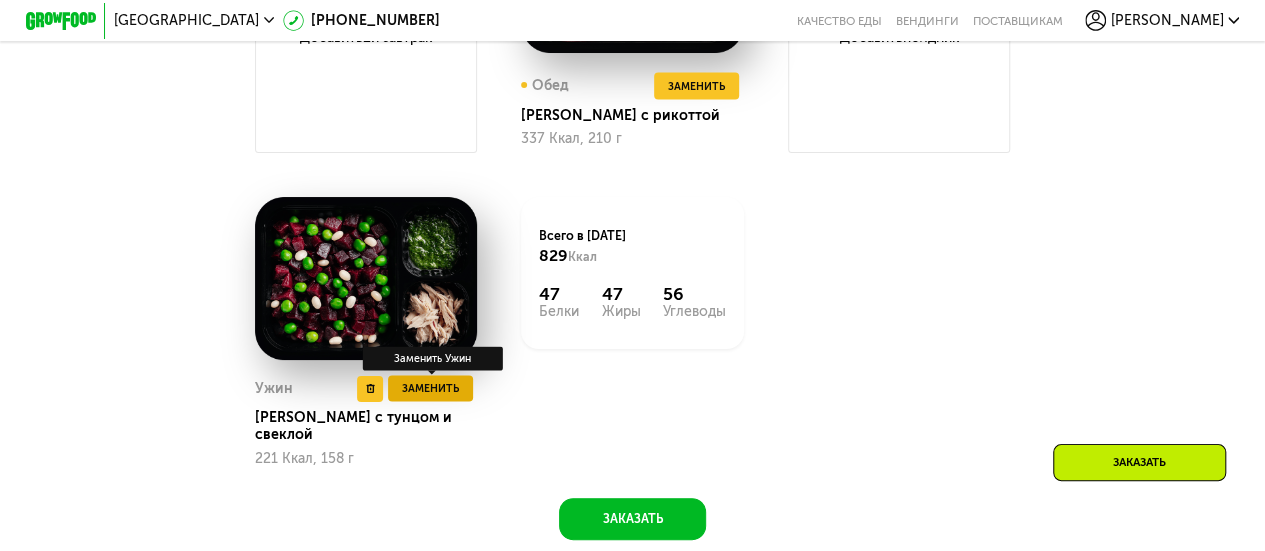click on "Заменить" at bounding box center [430, 389] 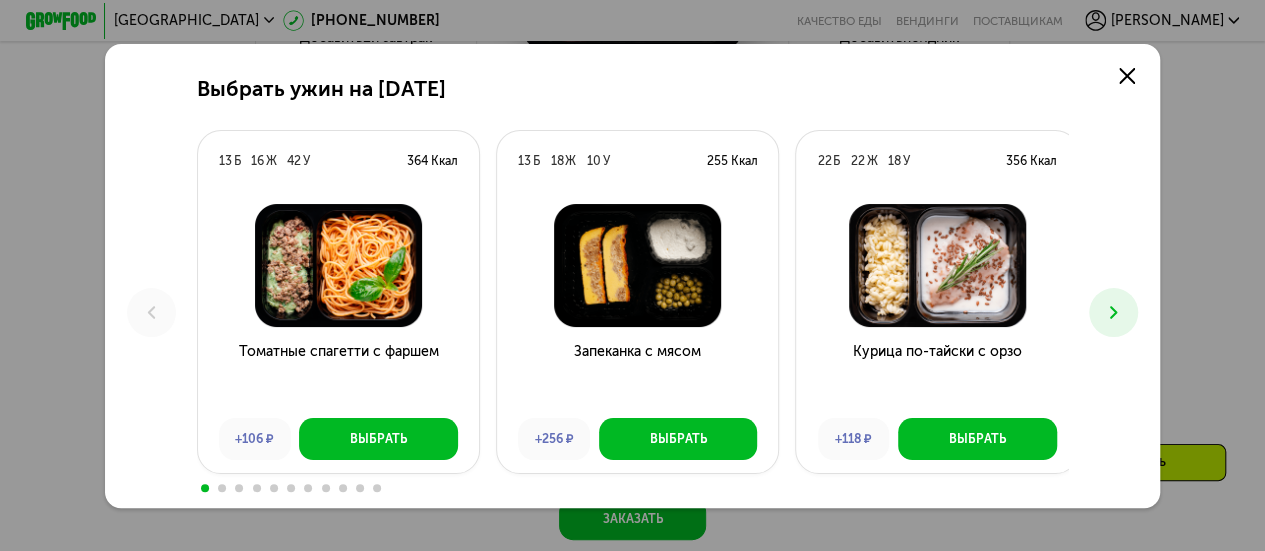 scroll, scrollTop: 0, scrollLeft: 0, axis: both 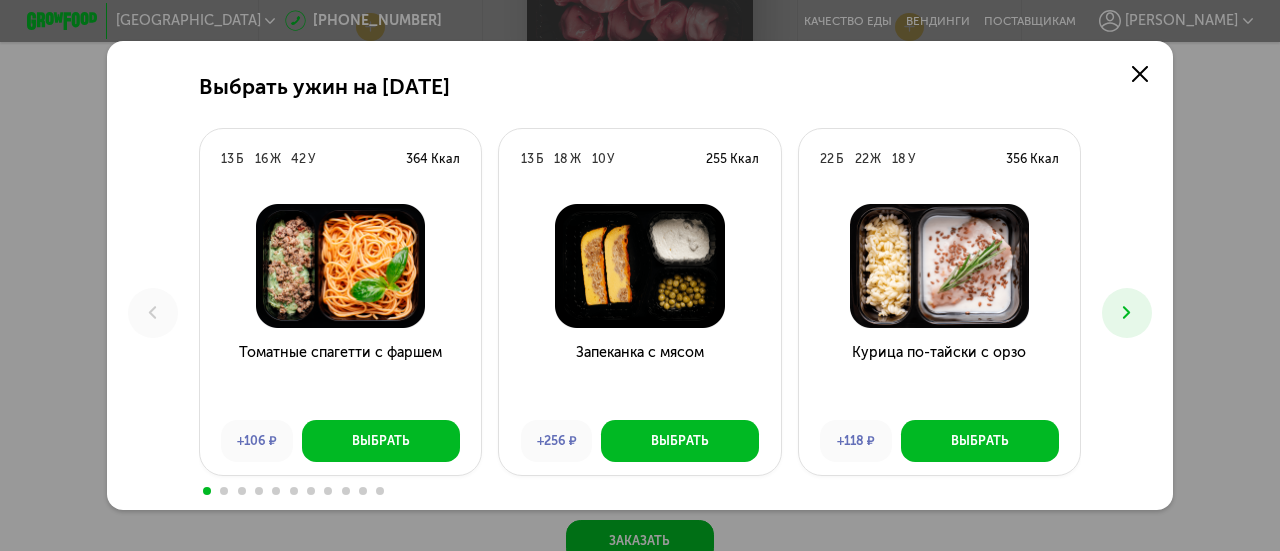 click 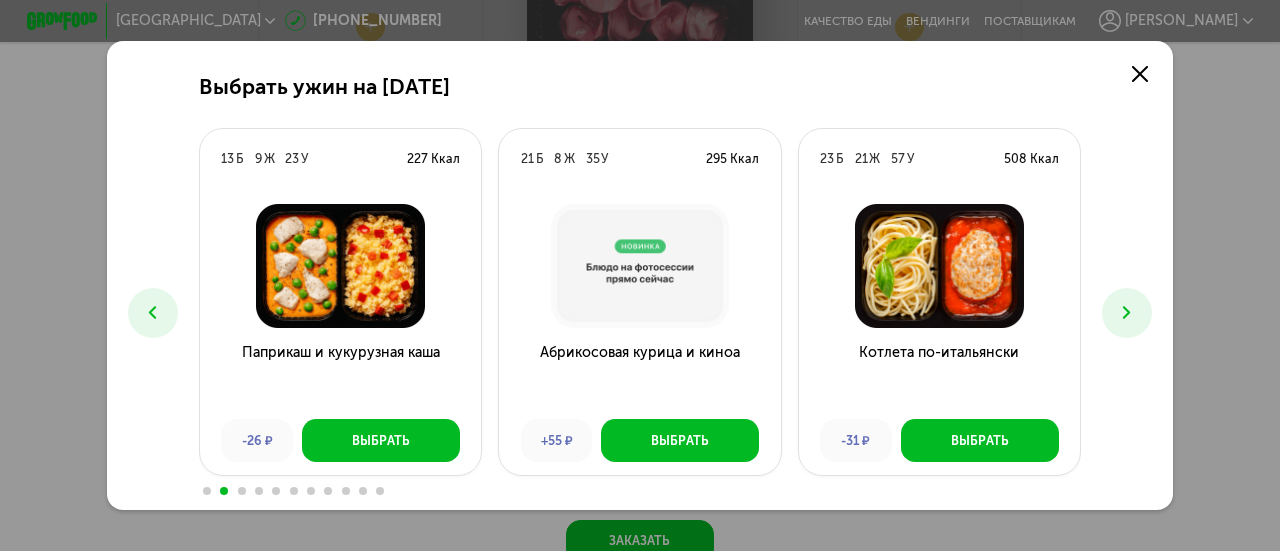 click 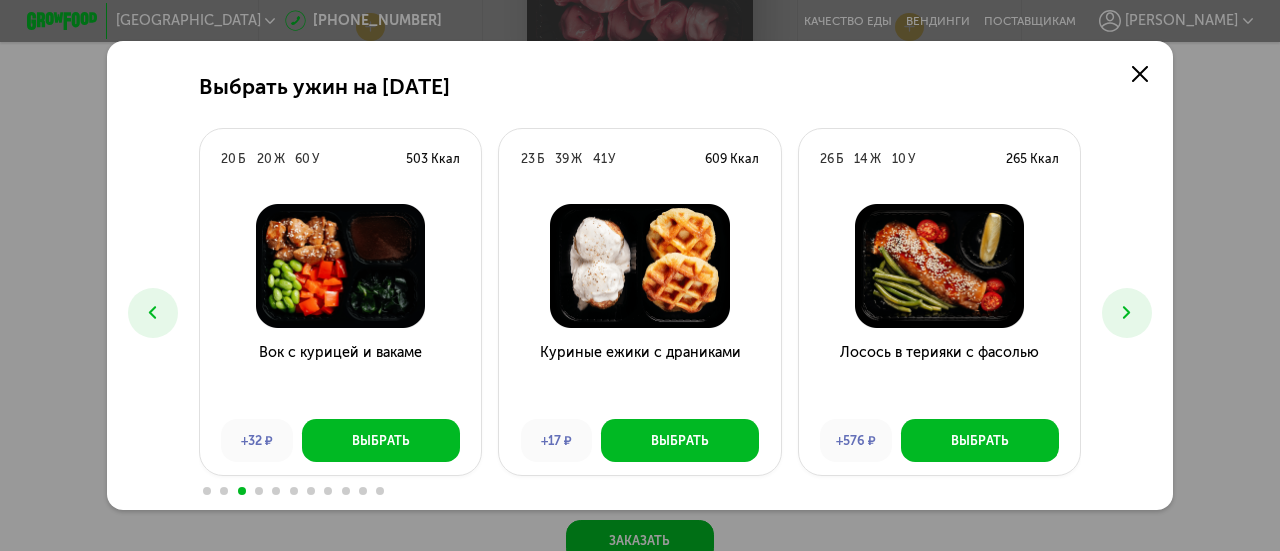 click 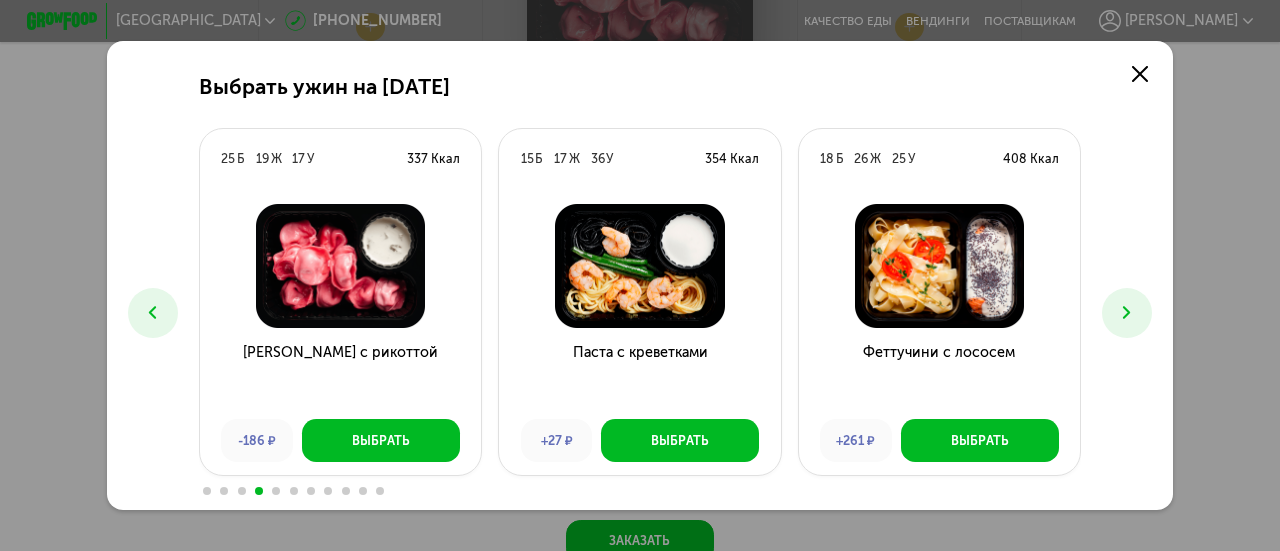 click 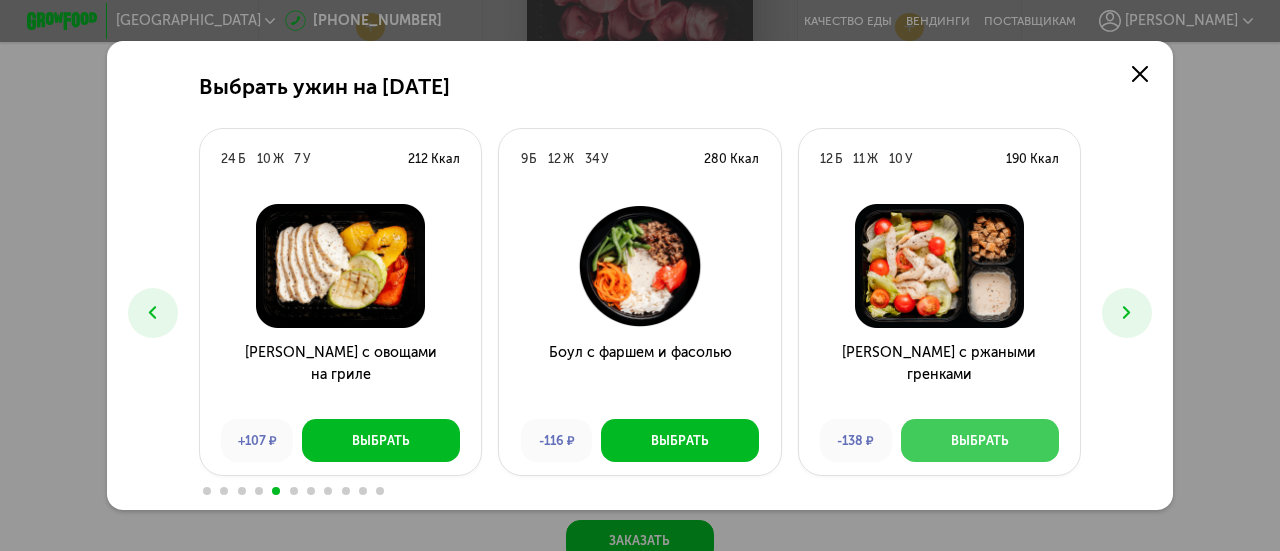 click on "Выбрать" at bounding box center [980, 441] 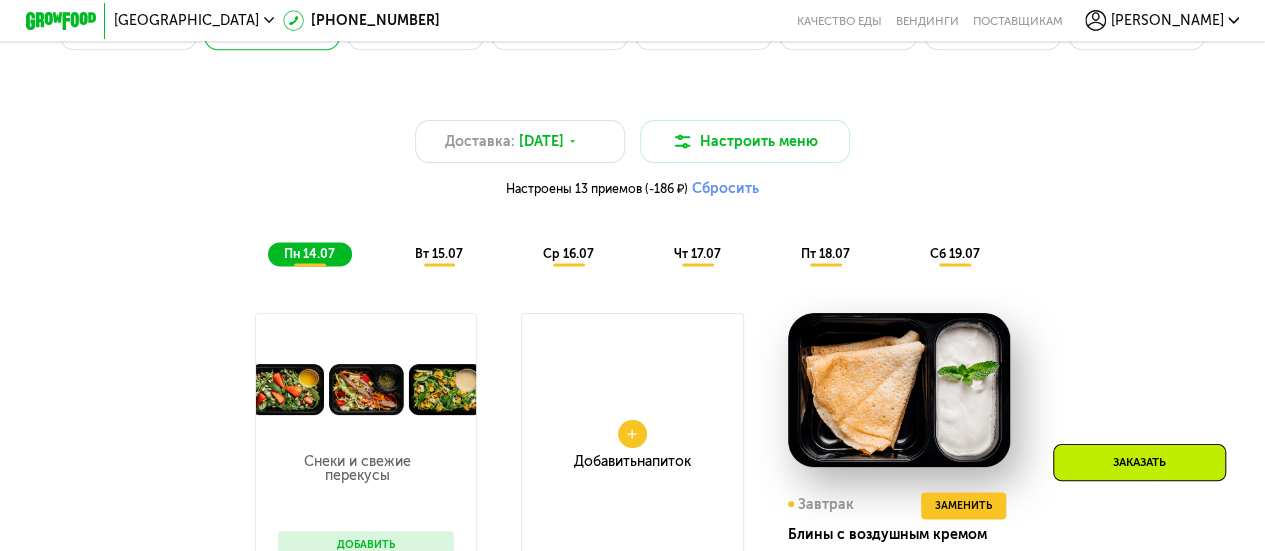 scroll, scrollTop: 1248, scrollLeft: 0, axis: vertical 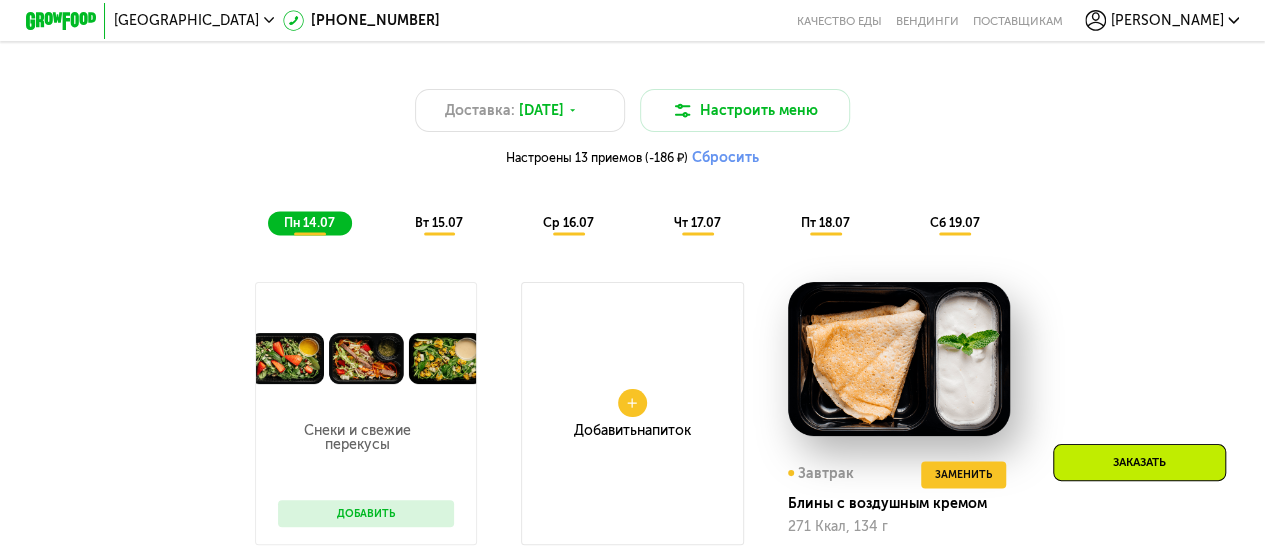 click on "вт 15.07" at bounding box center (439, 222) 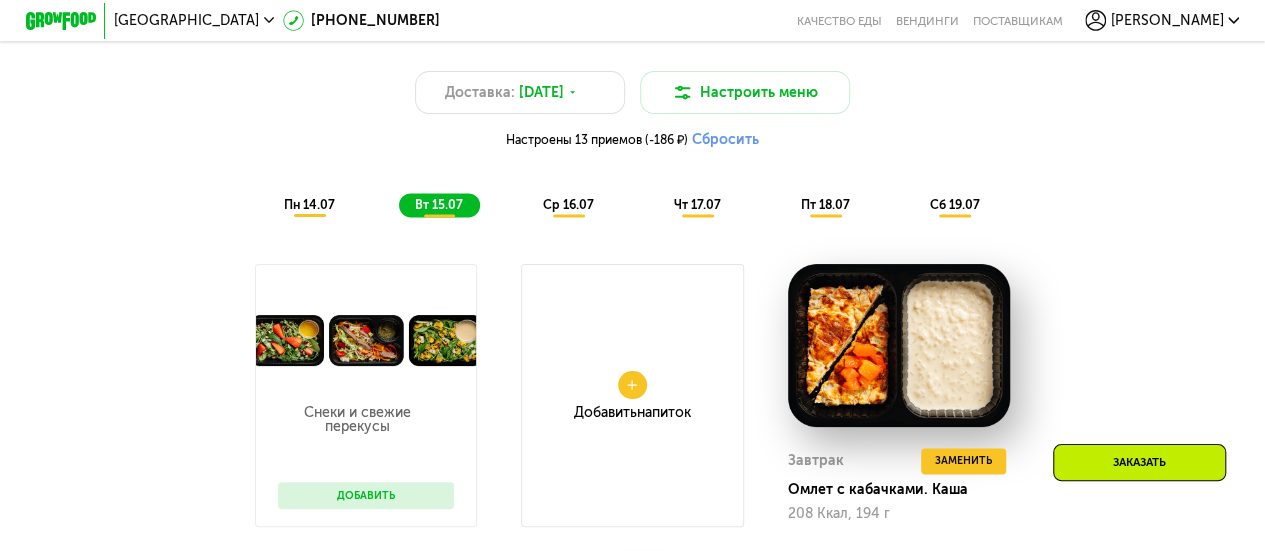 scroll, scrollTop: 1248, scrollLeft: 0, axis: vertical 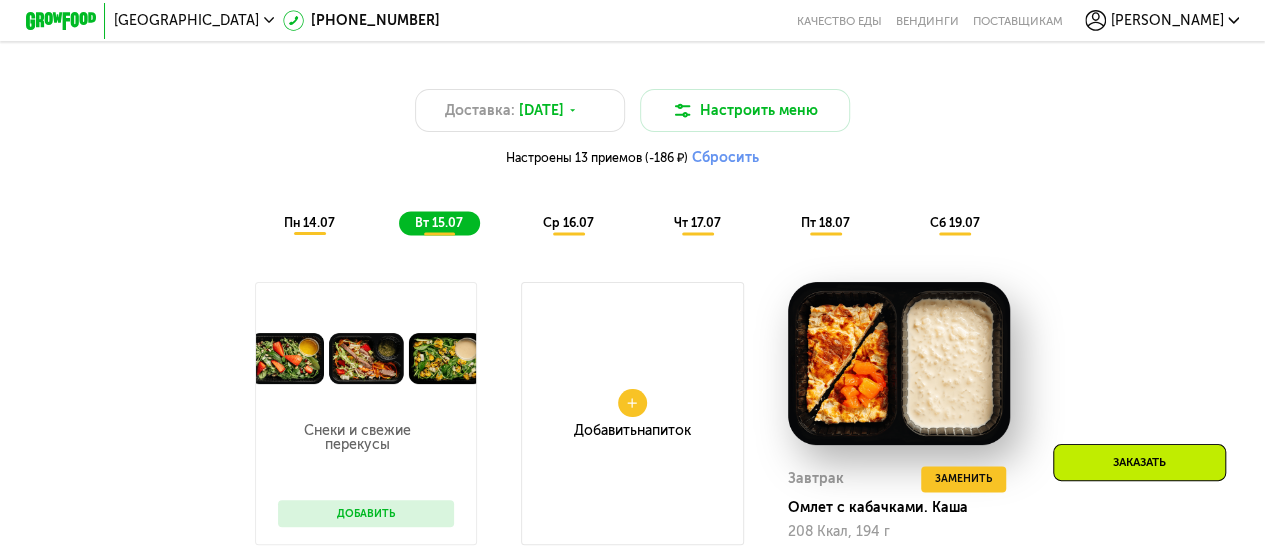 click on "ср 16.07" at bounding box center (568, 222) 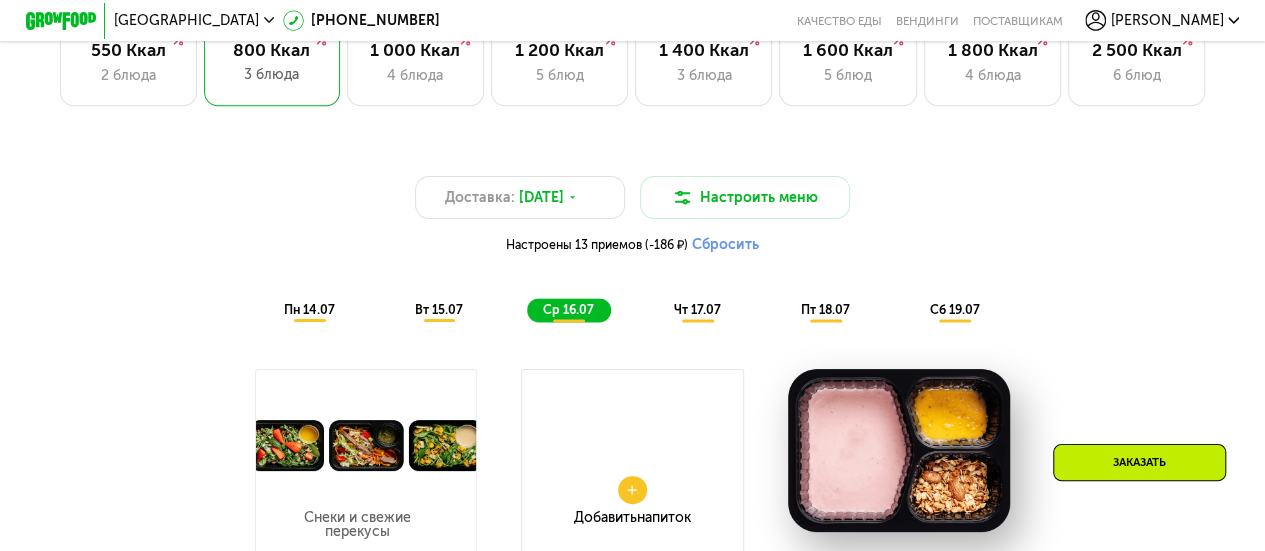 scroll, scrollTop: 1148, scrollLeft: 0, axis: vertical 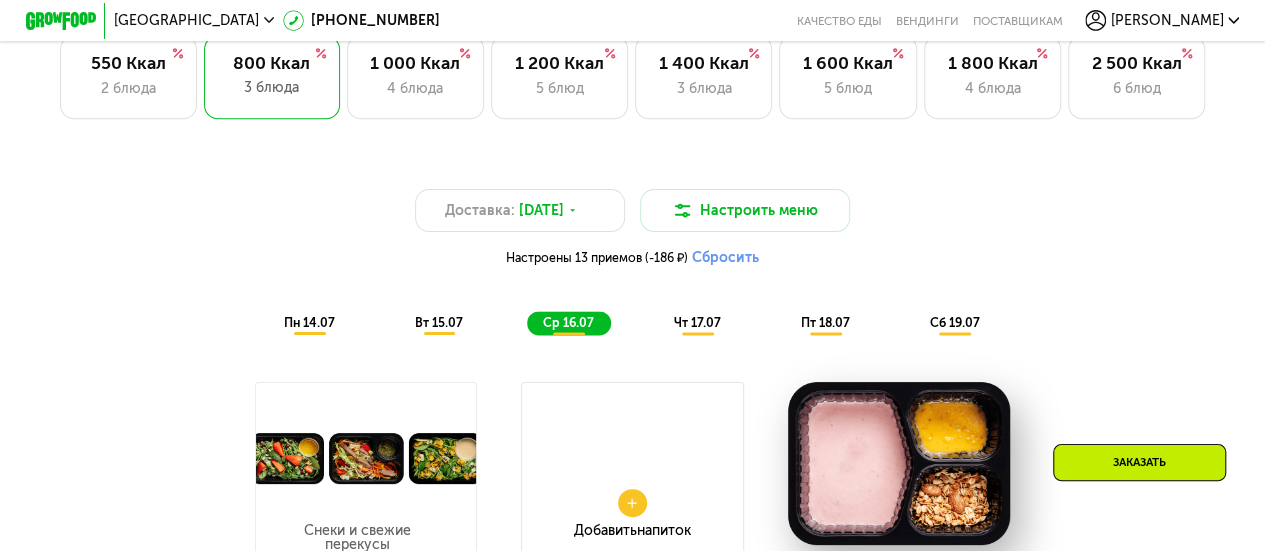click on "чт 17.07" at bounding box center [697, 322] 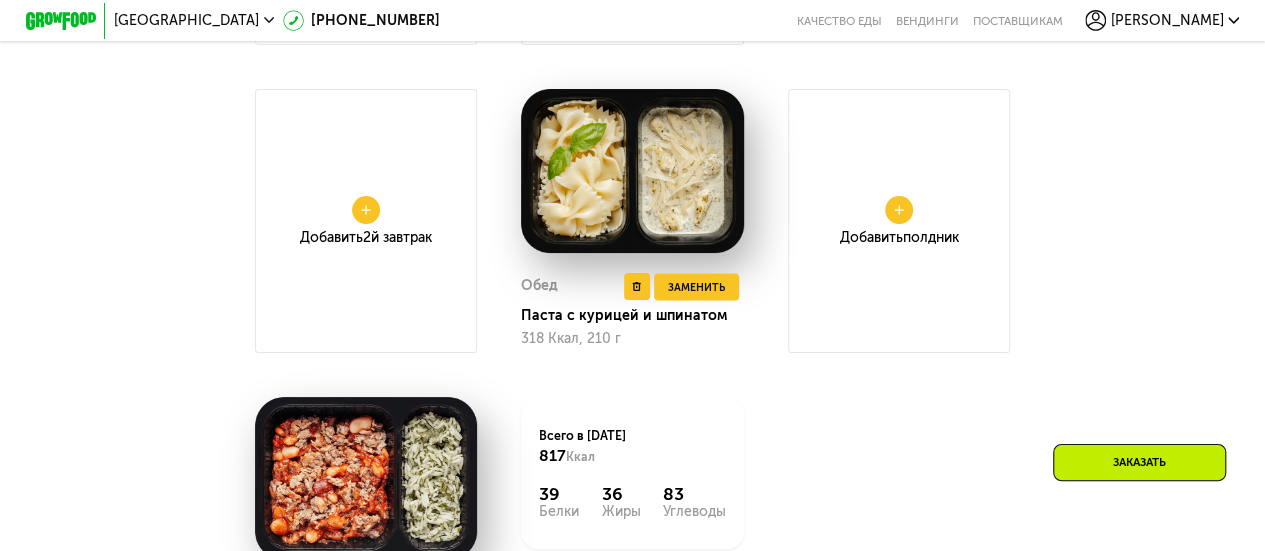 scroll, scrollTop: 1848, scrollLeft: 0, axis: vertical 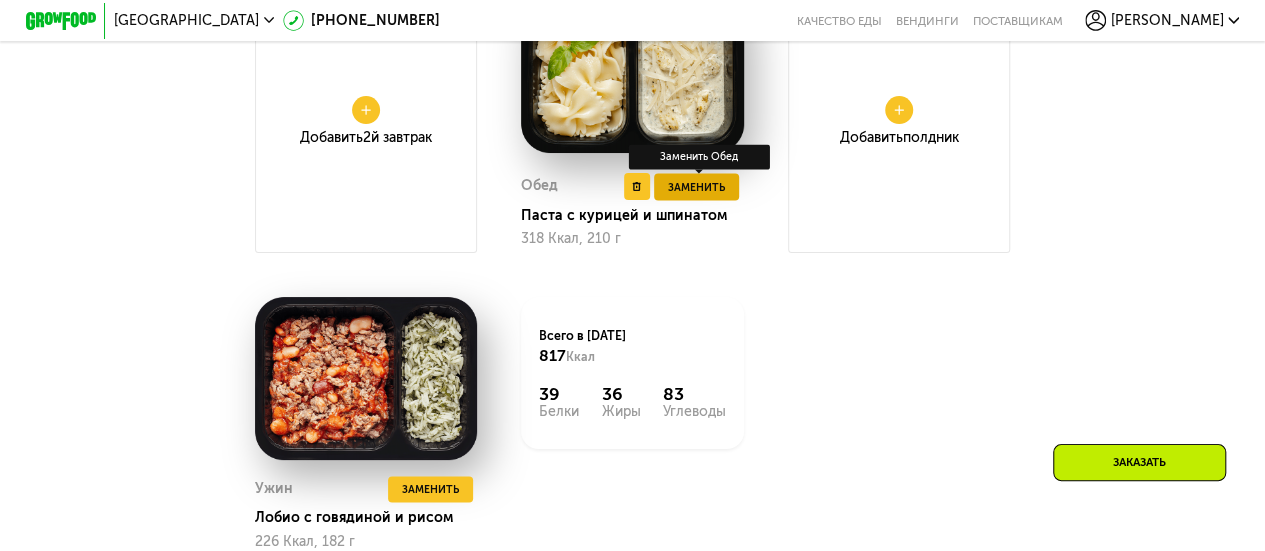 click on "Заменить" at bounding box center (696, 187) 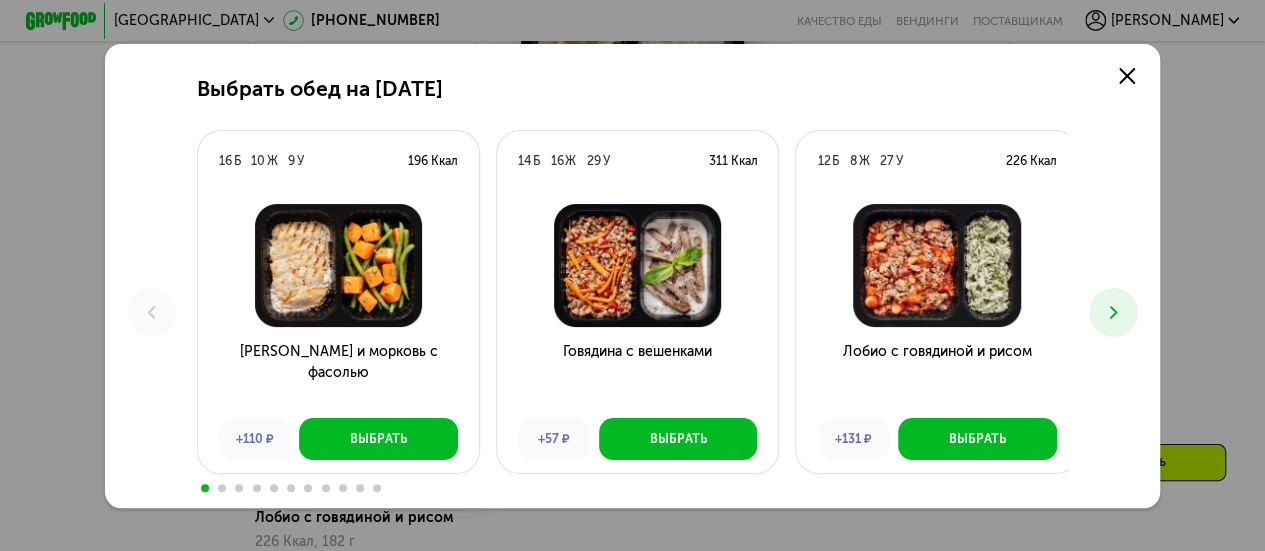 scroll, scrollTop: 0, scrollLeft: 0, axis: both 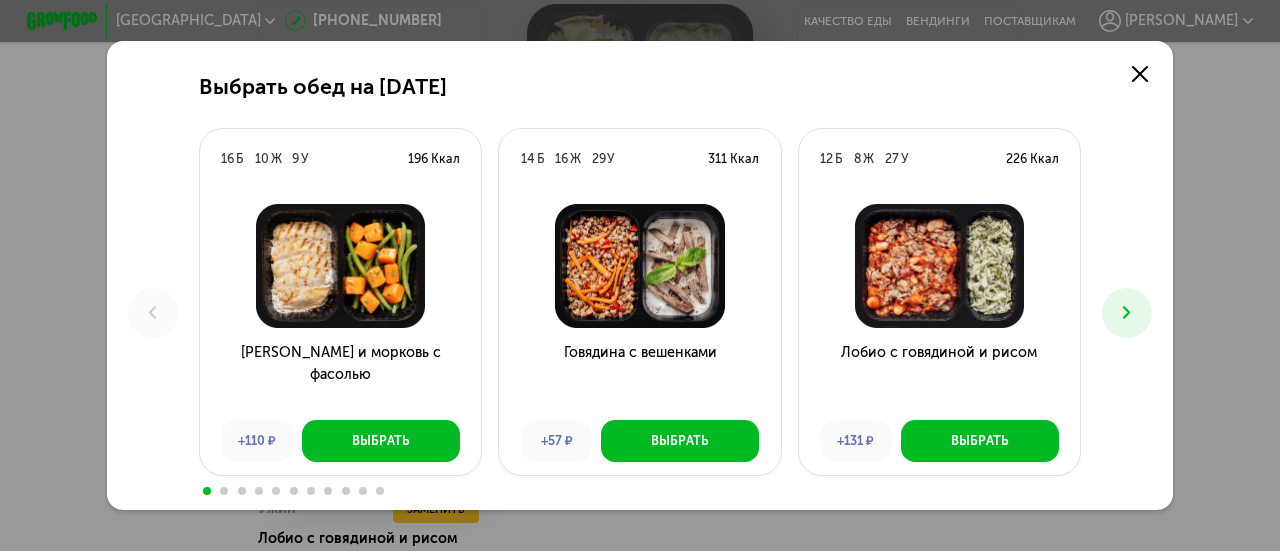click 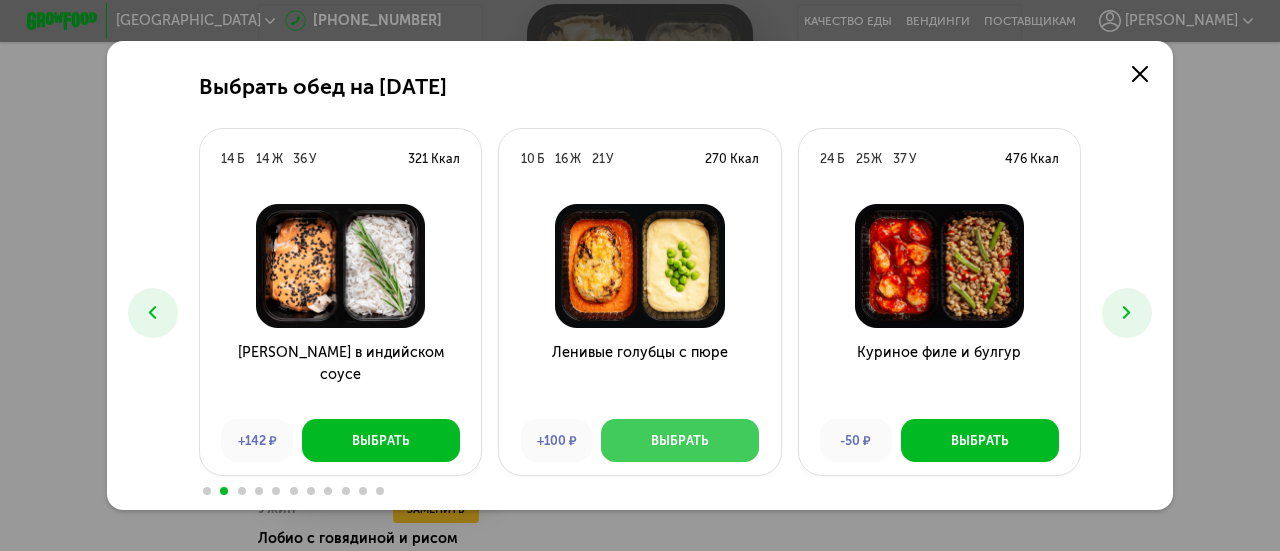 click on "Выбрать" at bounding box center (680, 441) 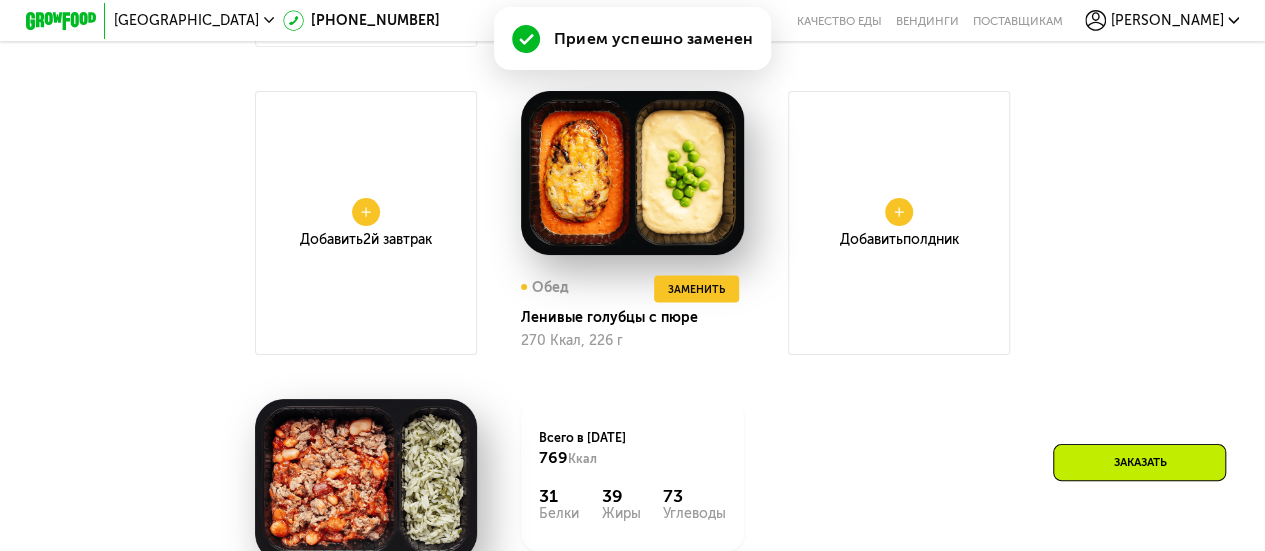 scroll, scrollTop: 1848, scrollLeft: 0, axis: vertical 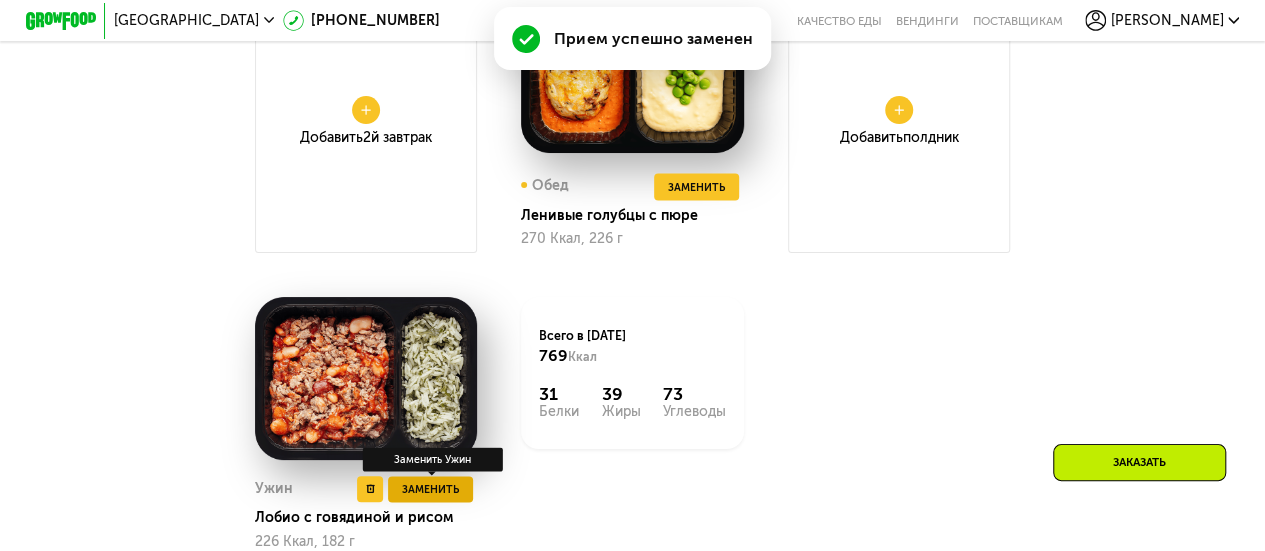 click on "Заменить" at bounding box center [430, 489] 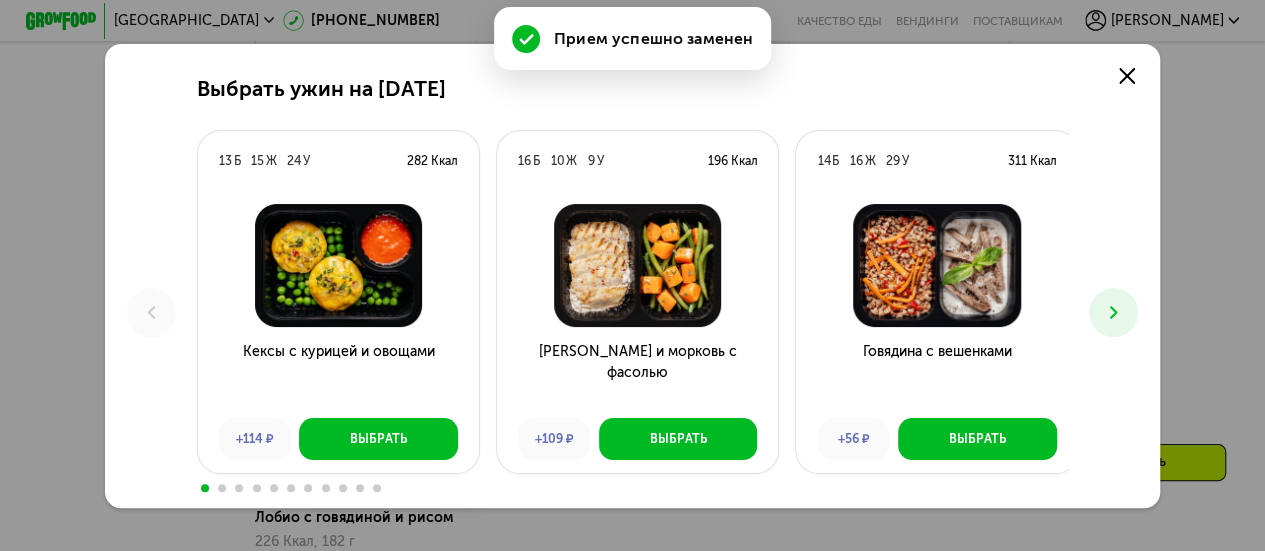 scroll, scrollTop: 0, scrollLeft: 0, axis: both 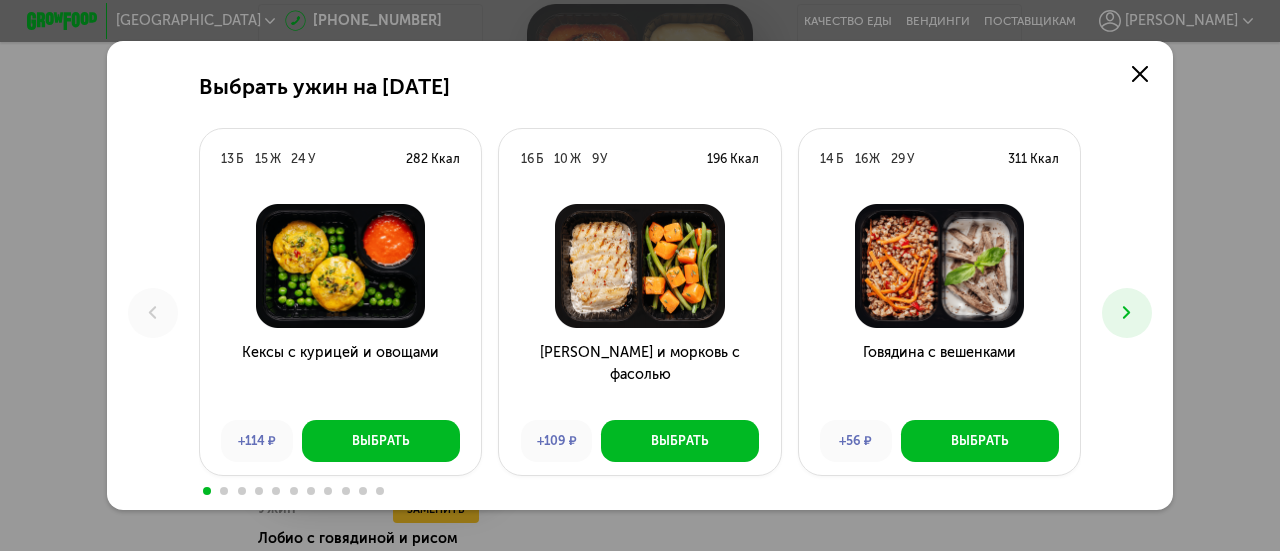 click 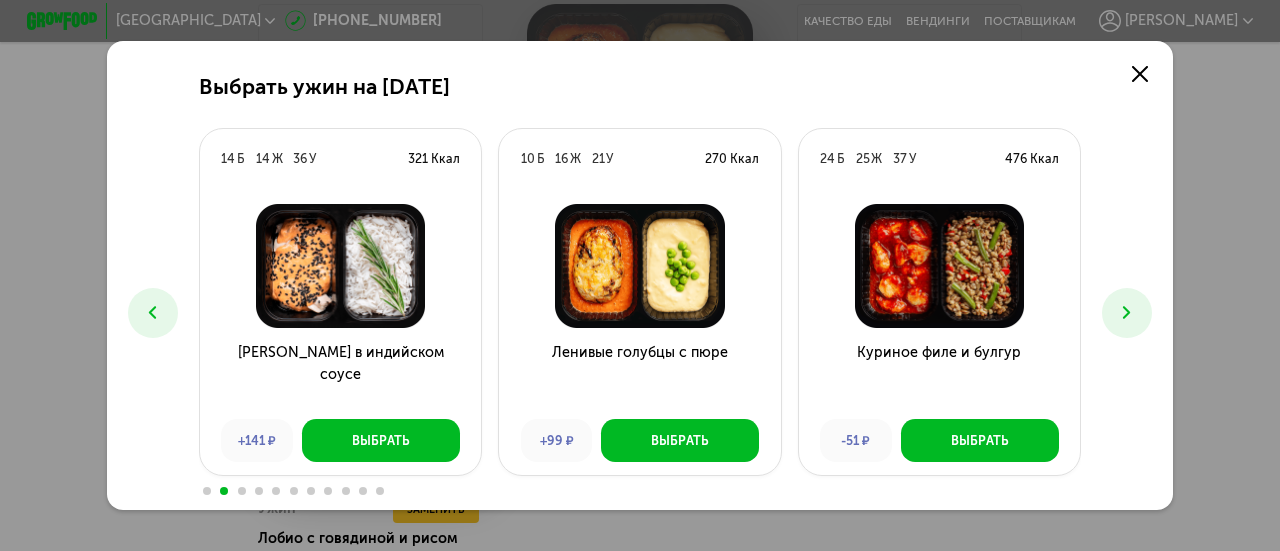 click 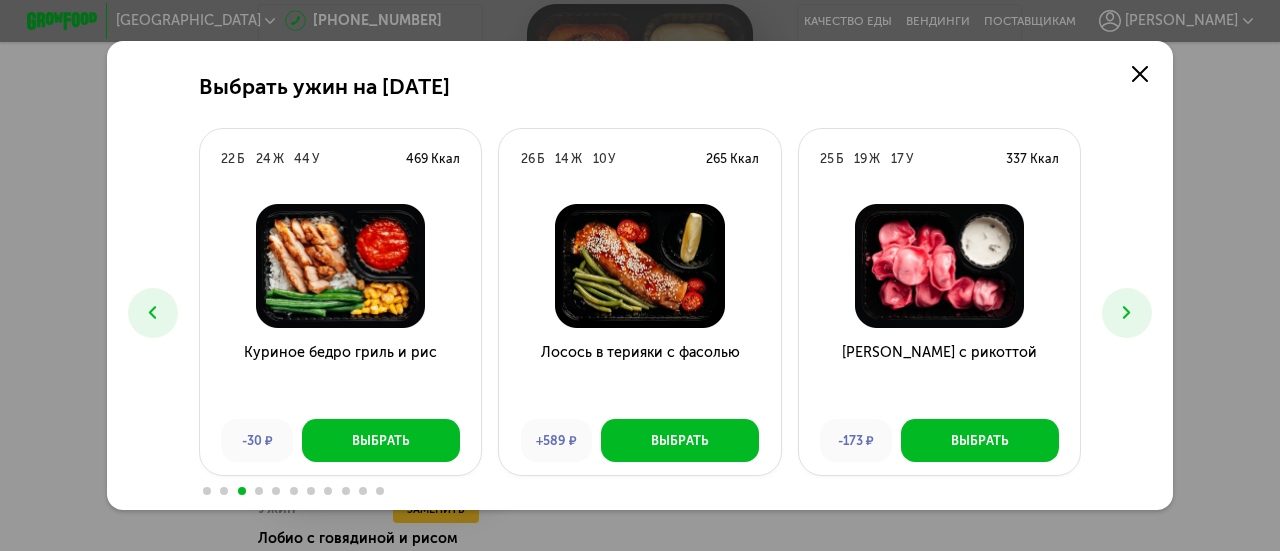 click 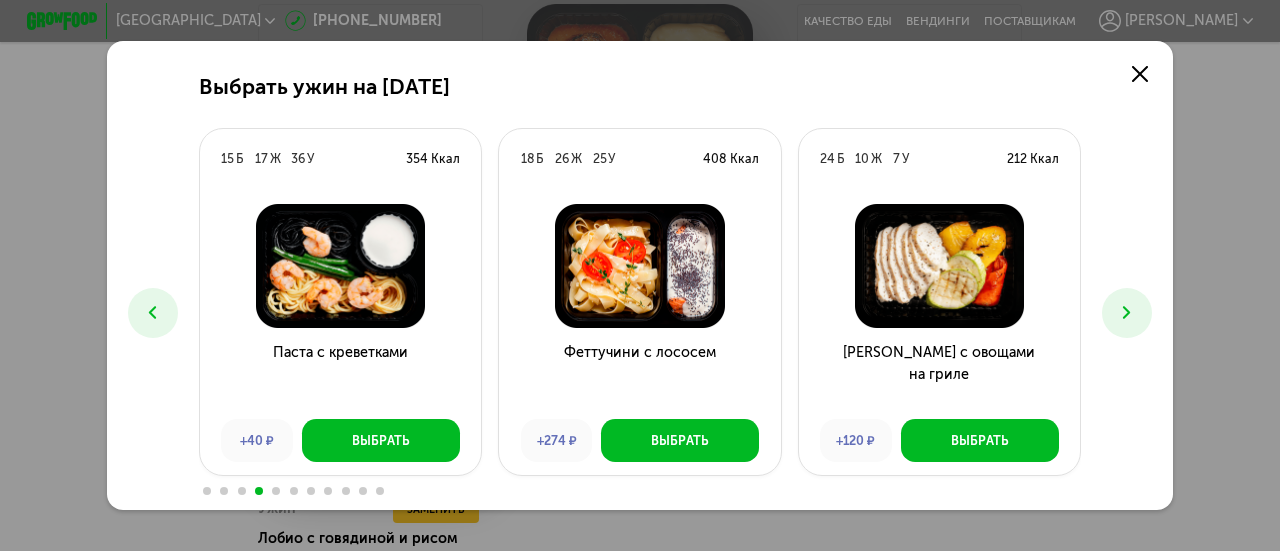 click 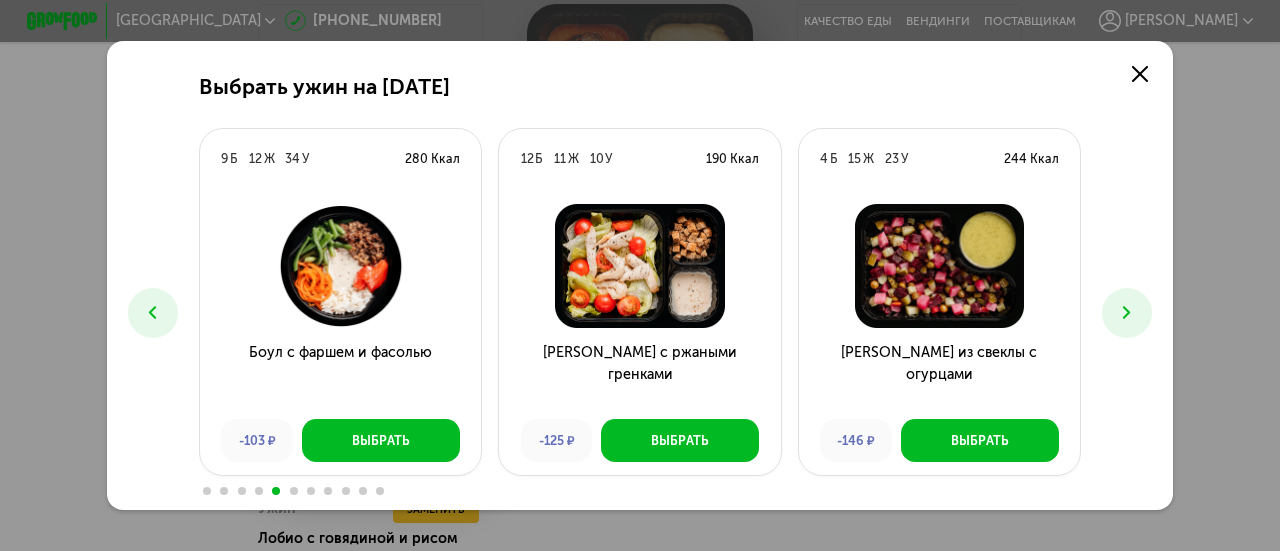 click on "Выбрать ужин на [DATE]  Б  15  Ж  24  У  282 Ккал  Кексы с курицей и овощами +114 ₽ Выбрать 16  Б  10  Ж  9  У  196 Ккал  Курица и морковь с фасолью +109 ₽ Выбрать 14  Б  16  Ж  29  У  311 Ккал  Говядина с вешенками +56 ₽ Выбрать 14  Б  14  Ж  36  У  321 Ккал  Курица в индийском соусе +141 ₽ Выбрать 10  Б  16  Ж  21  У  270 Ккал  Ленивые голубцы с пюре +99 ₽ Выбрать 24  Б  25  Ж  37  У  476 Ккал  Куриное филе и булгур -51 ₽ Выбрать 22  Б  24  Ж  44  У  469 Ккал  Куриное бедро гриль и рис -30 ₽ Выбрать 26  Б  14  Ж  10  У  265 Ккал  Лосось в терияки с фасолью +589 ₽ Выбрать 25  Б  19  Ж  17  У  337 Ккал  Тортеллини с рикоттой -173 ₽ Выбрать 15  Б  17  Ж  36  У  18 26" 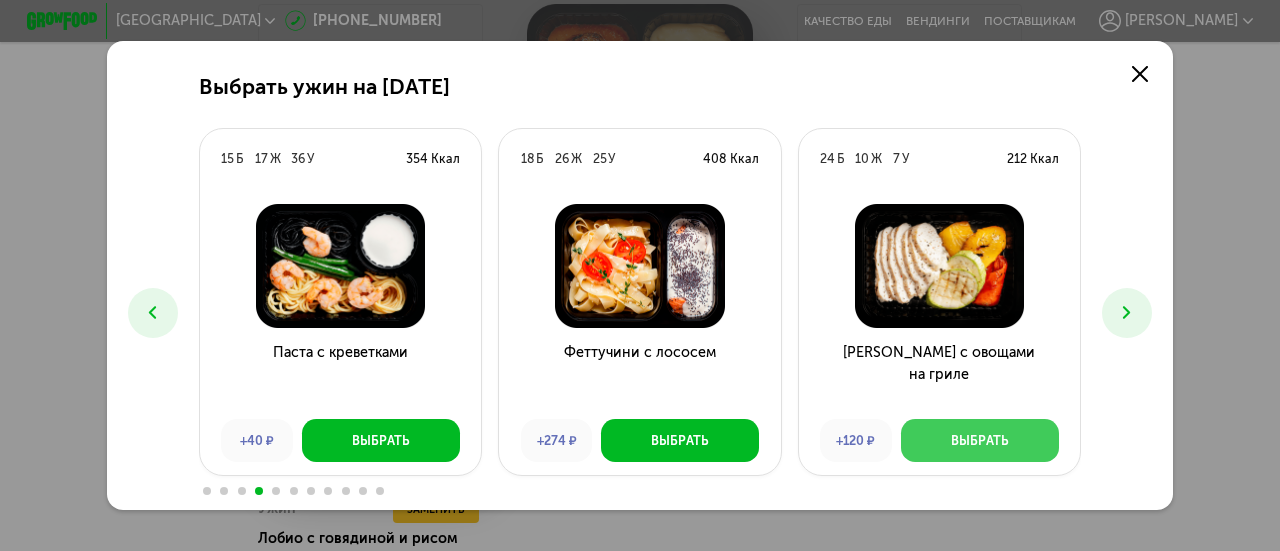 click on "Выбрать" at bounding box center (980, 441) 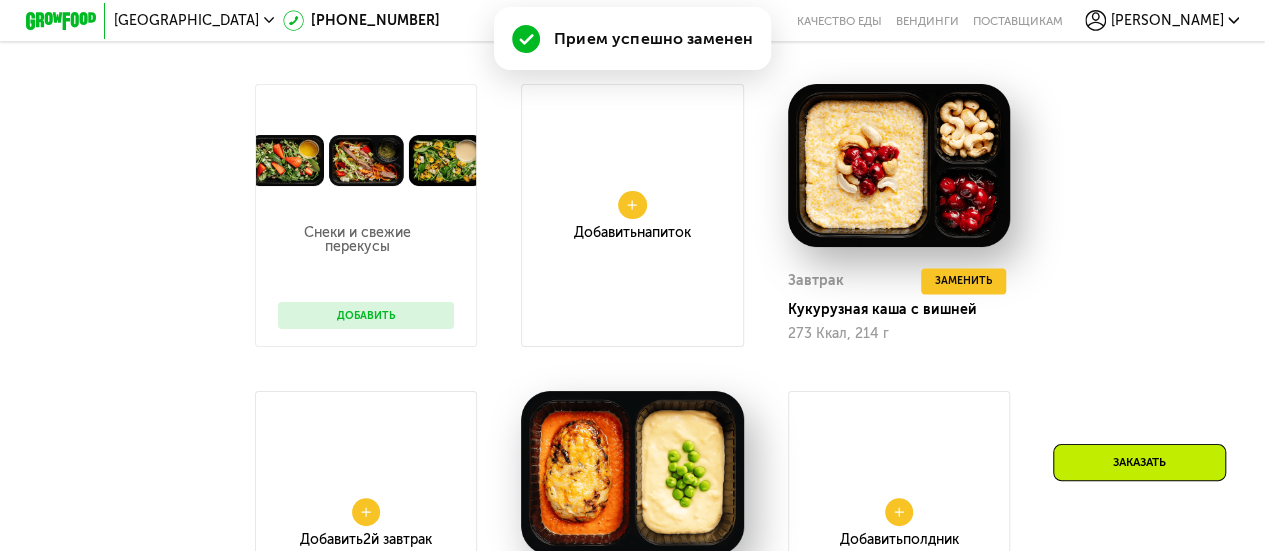 scroll, scrollTop: 1348, scrollLeft: 0, axis: vertical 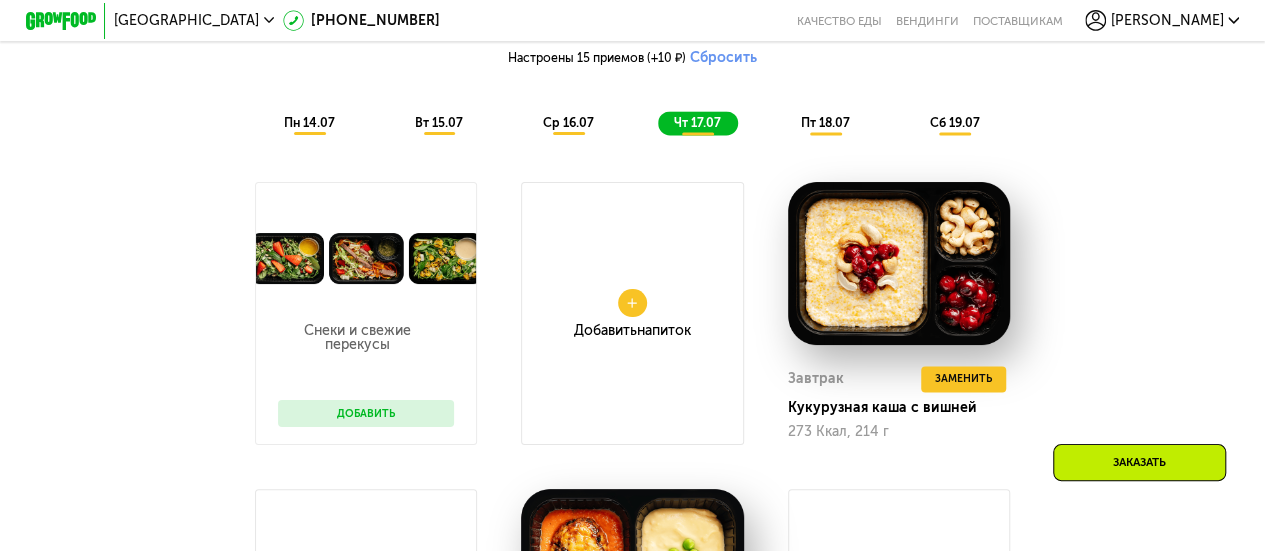 click on "пт 18.07" at bounding box center (824, 122) 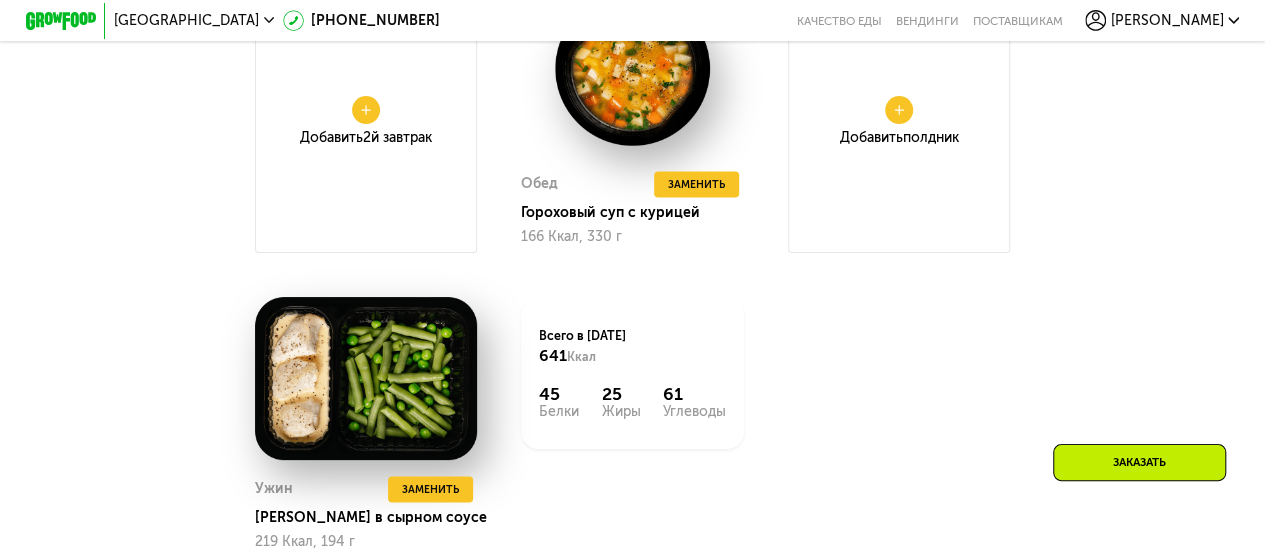 scroll, scrollTop: 1948, scrollLeft: 0, axis: vertical 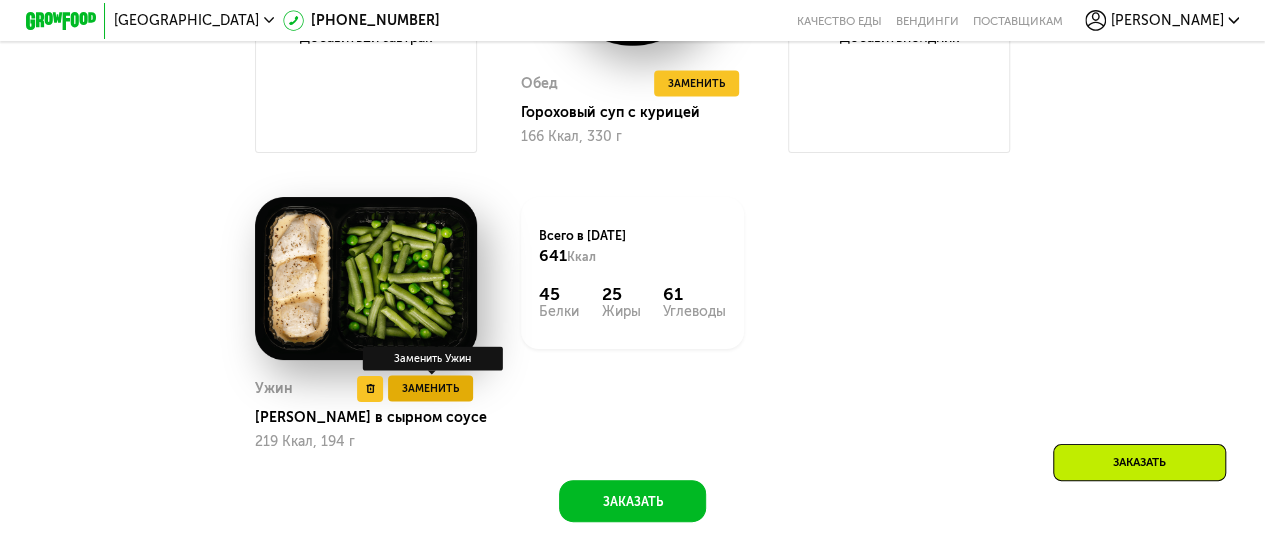 click on "Заменить" at bounding box center (430, 389) 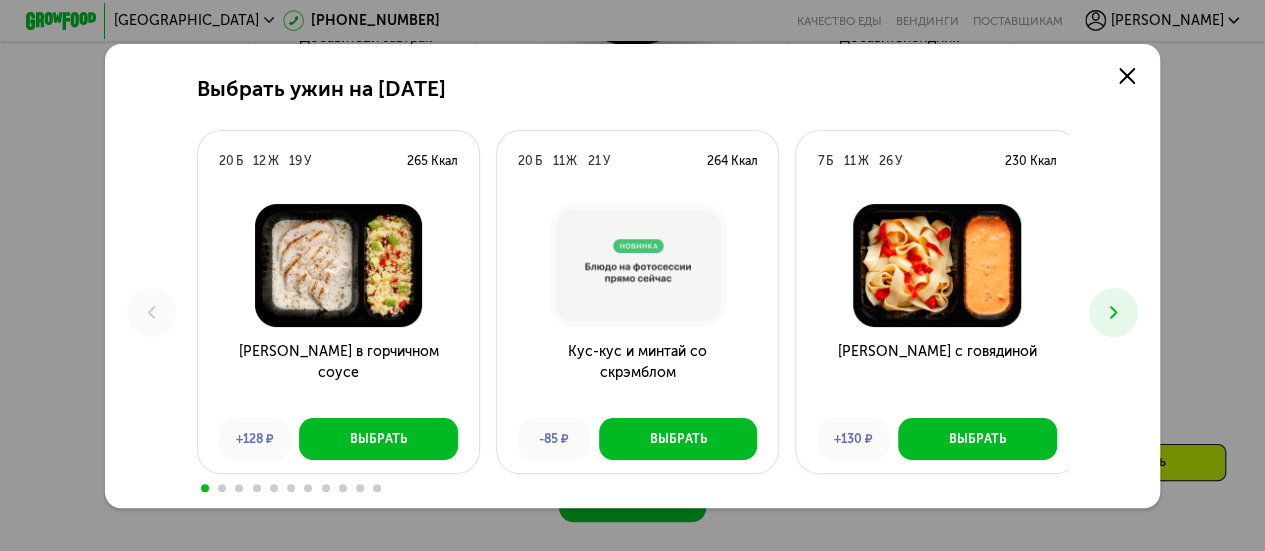 scroll, scrollTop: 0, scrollLeft: 0, axis: both 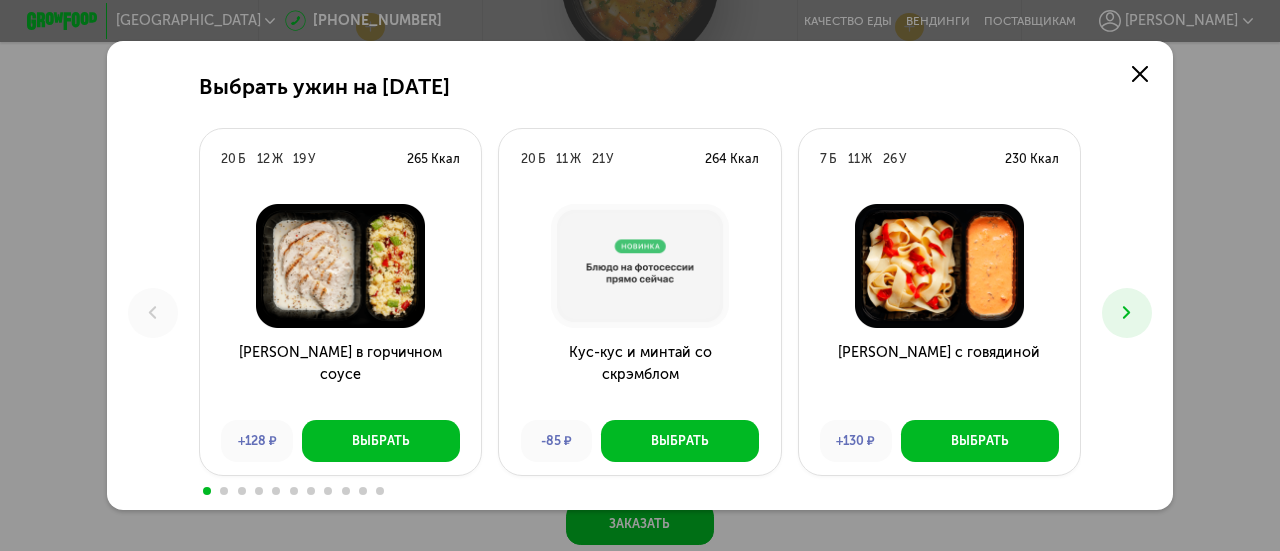 click 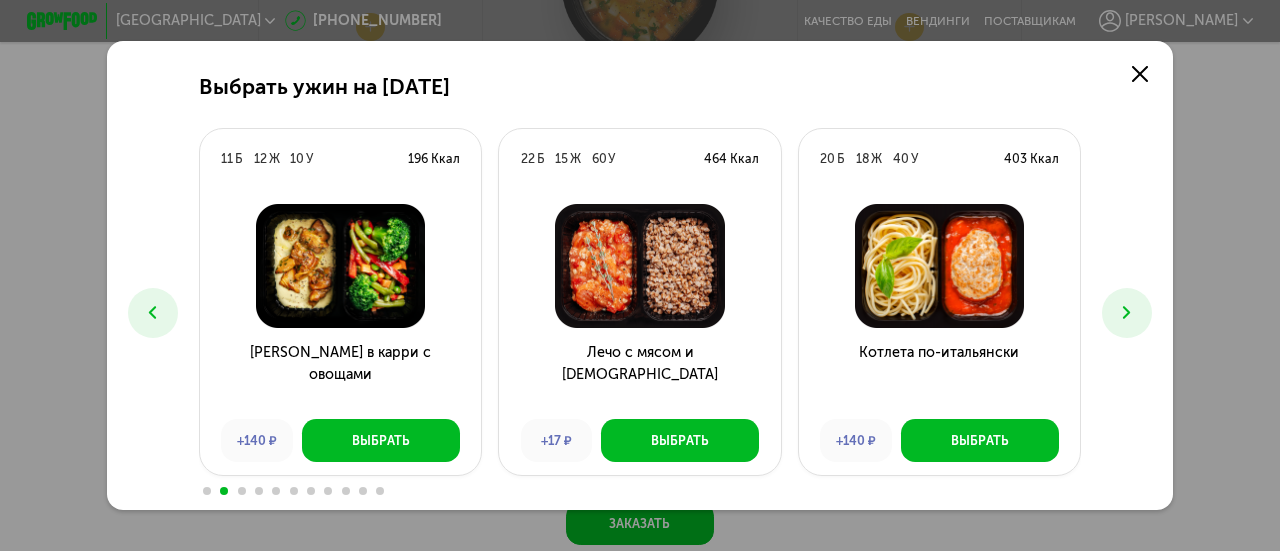 click 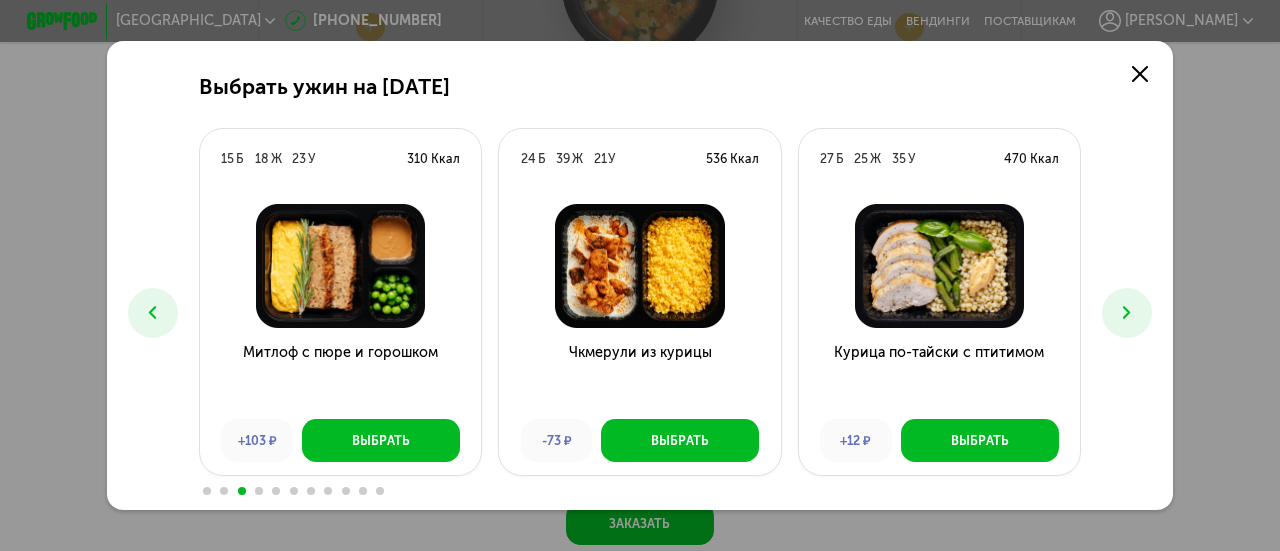 click 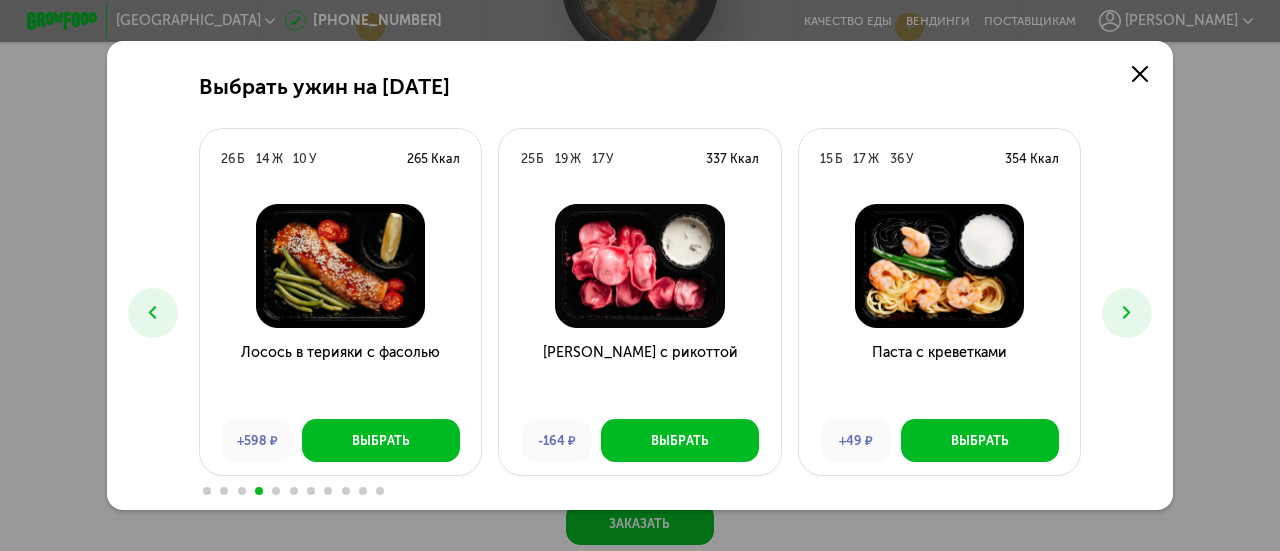 click 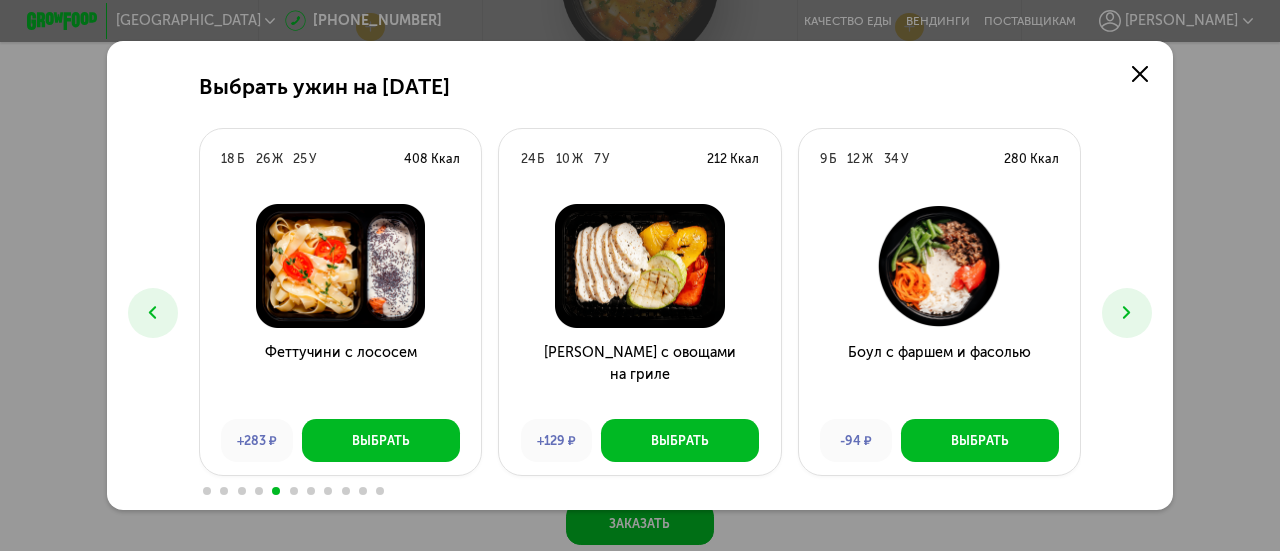 click 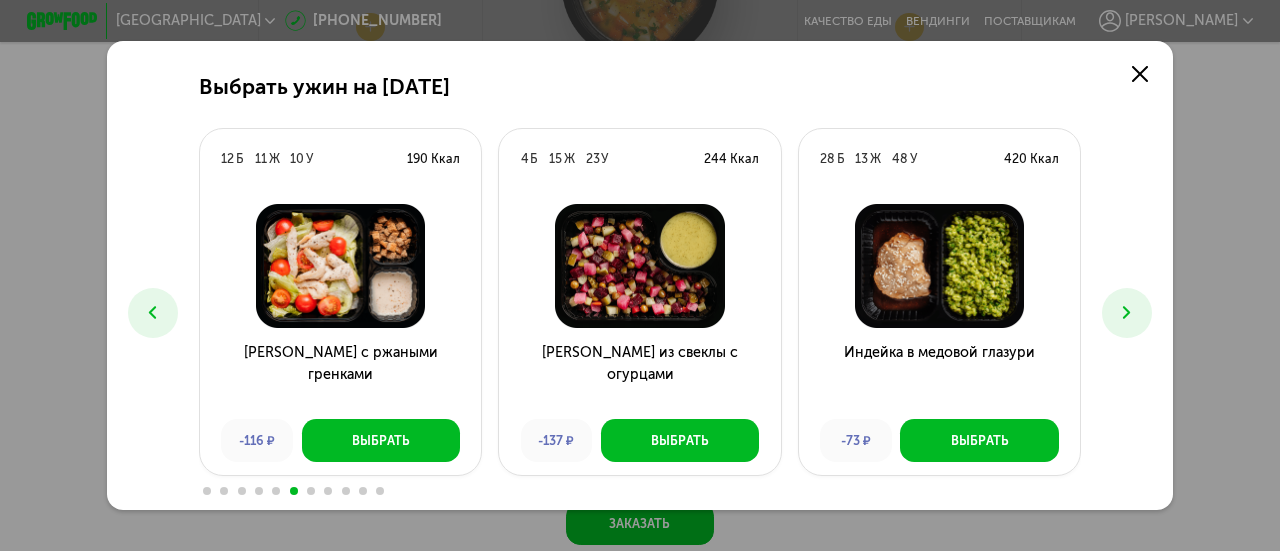 click 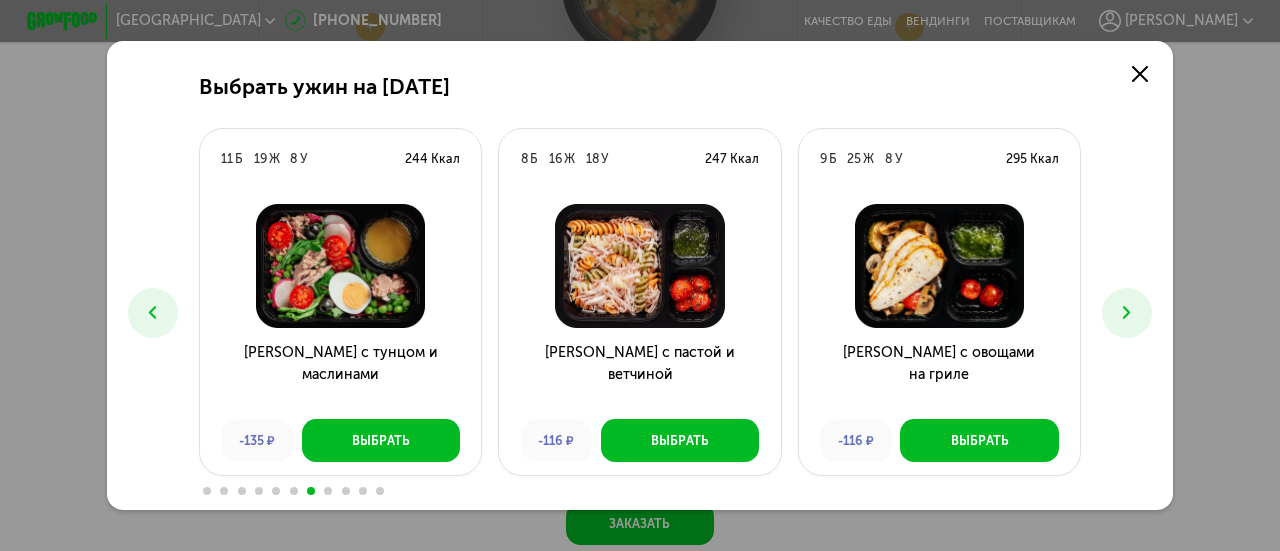click 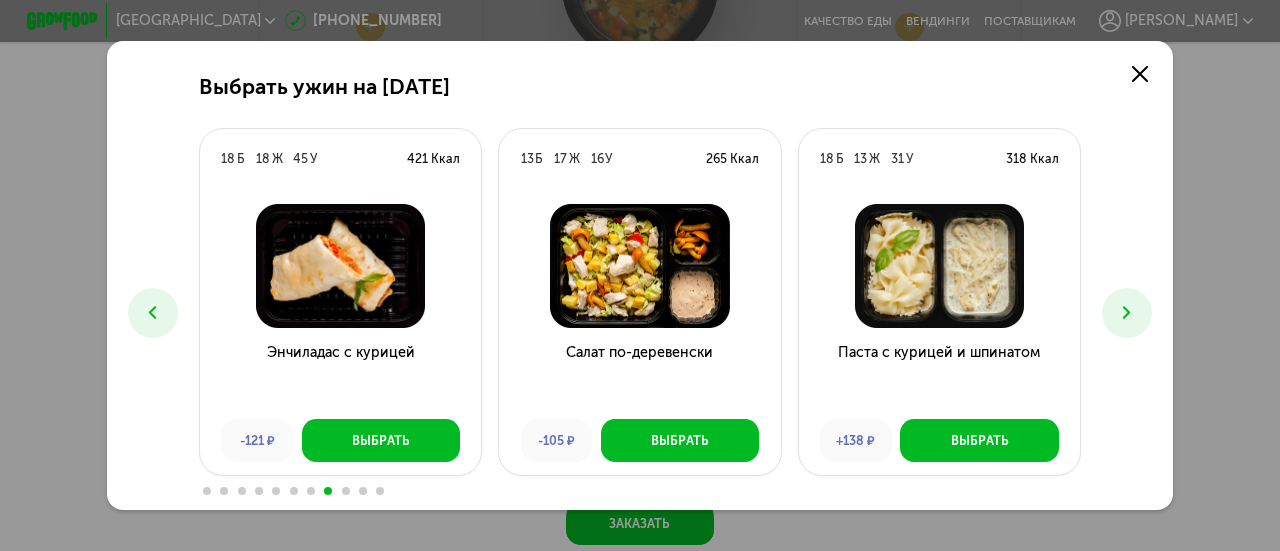 click 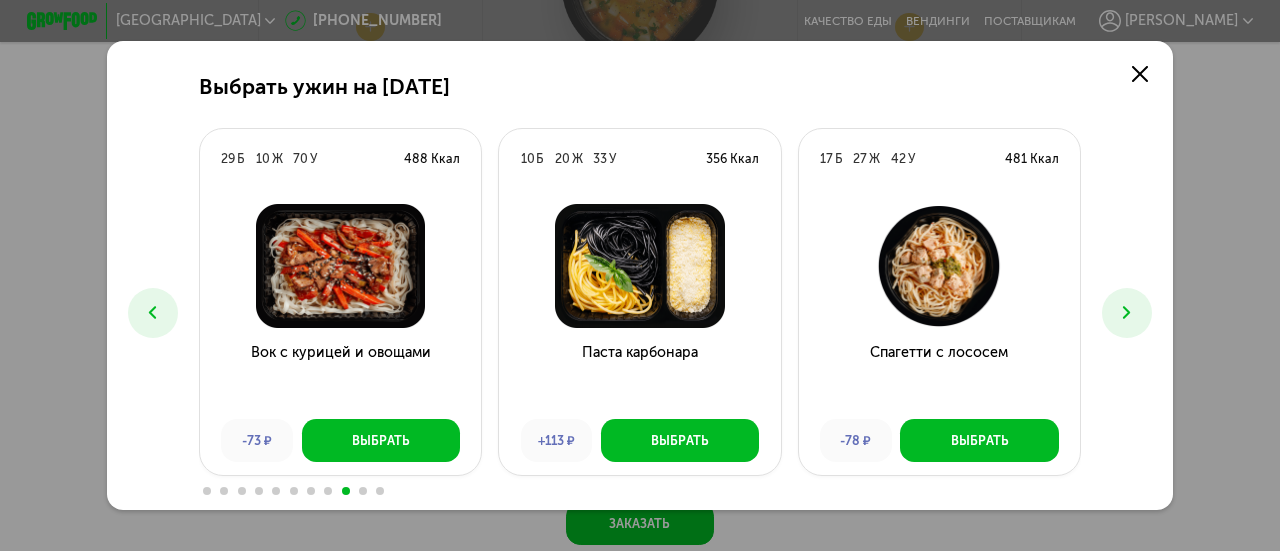 click 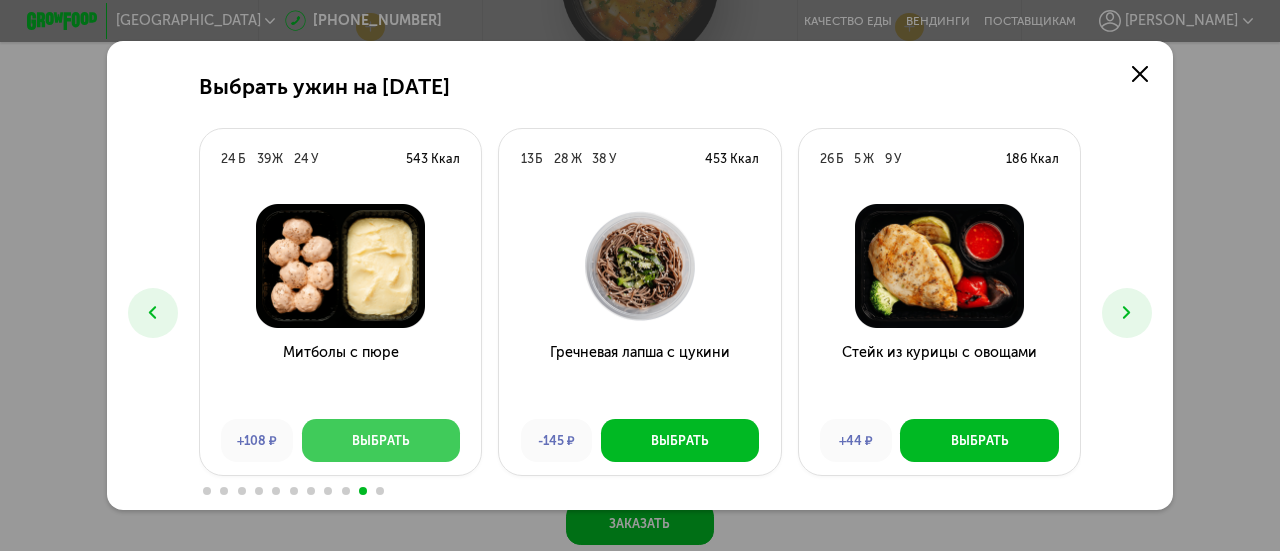 click on "Выбрать" at bounding box center (381, 440) 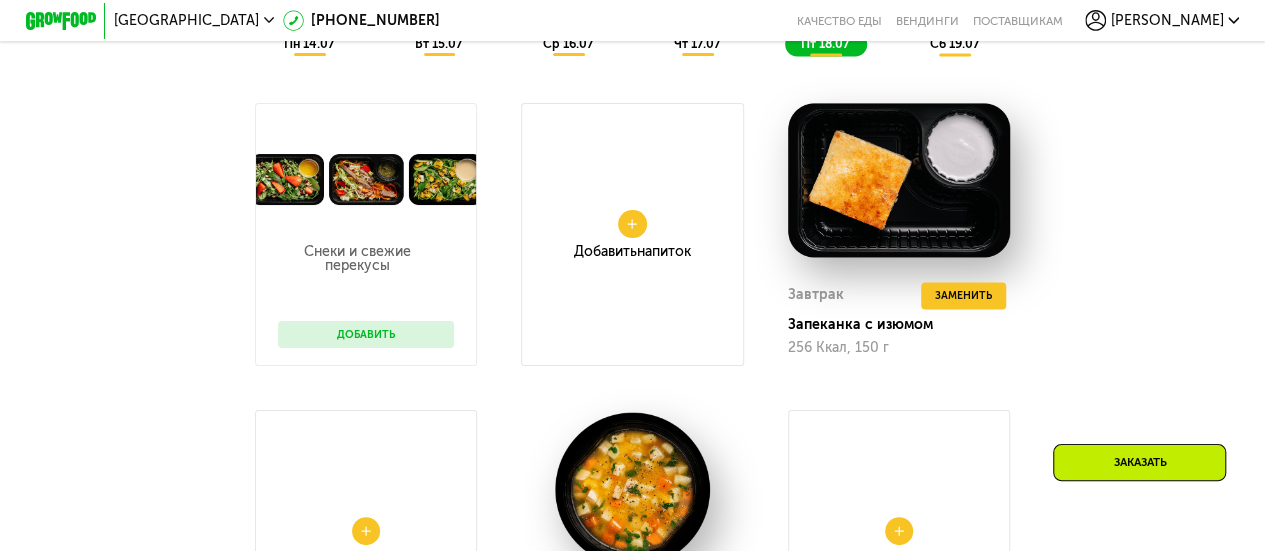 scroll, scrollTop: 1248, scrollLeft: 0, axis: vertical 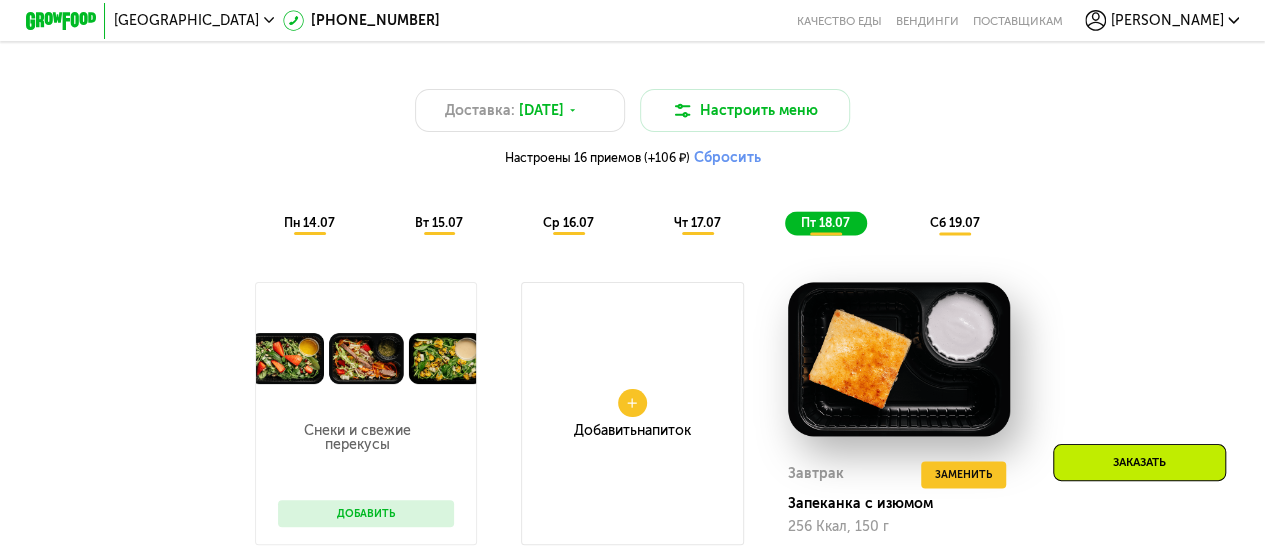 click on "сб 19.07" at bounding box center (954, 222) 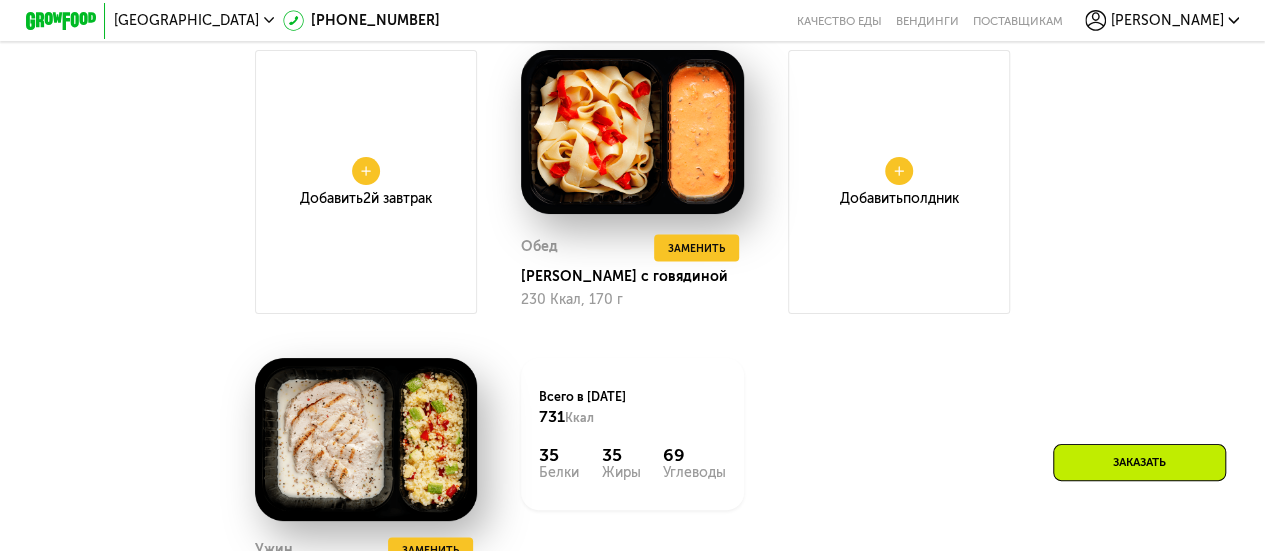 scroll, scrollTop: 1748, scrollLeft: 0, axis: vertical 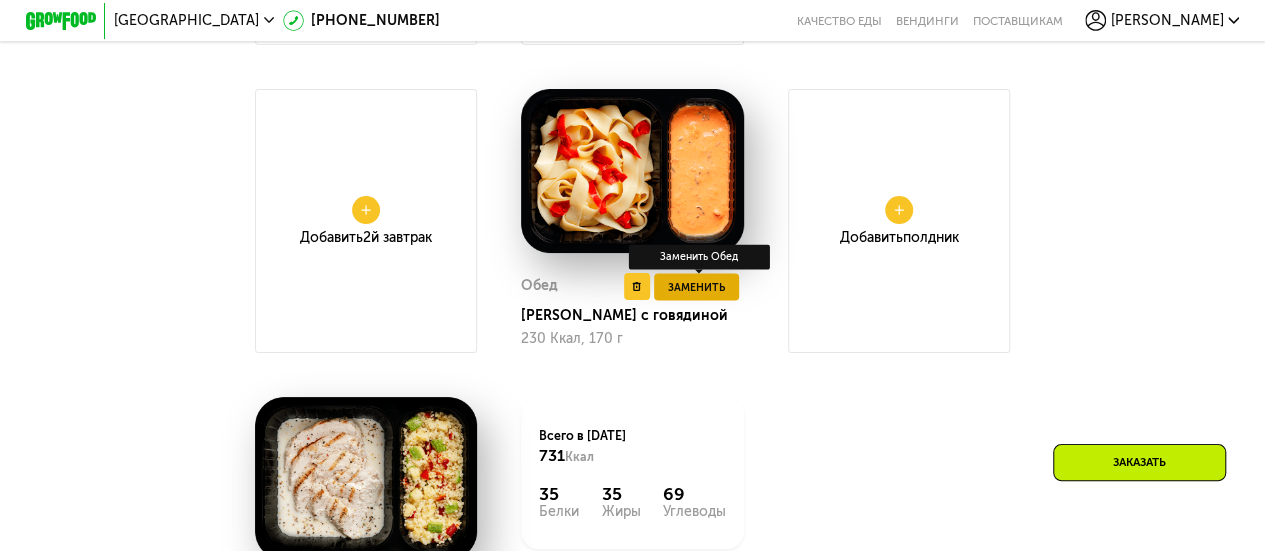 click on "Заменить" at bounding box center [696, 287] 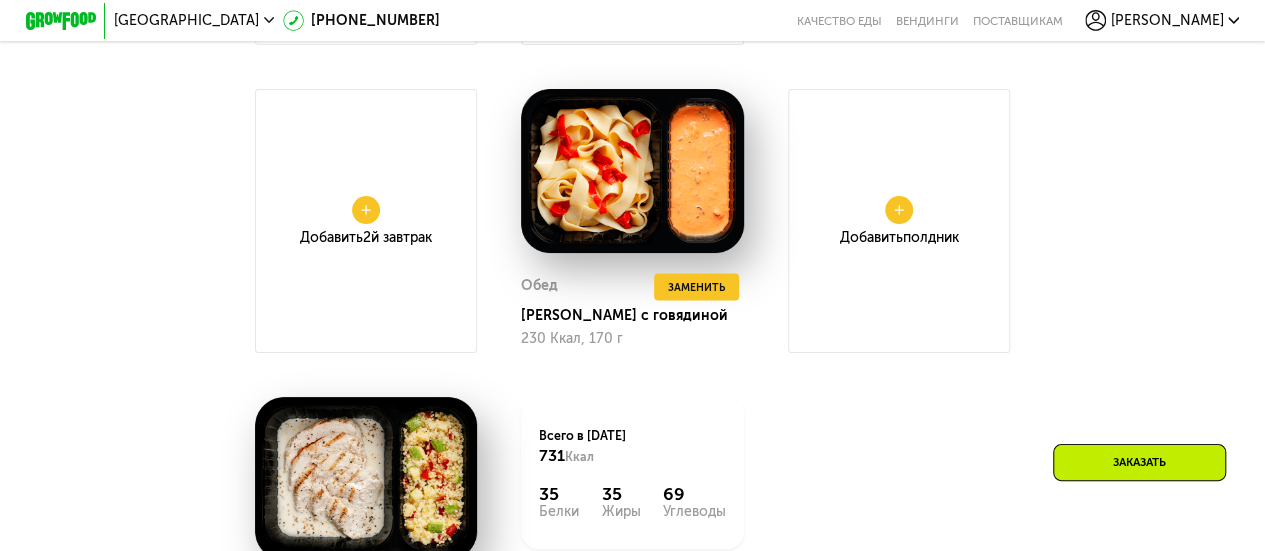 scroll, scrollTop: 0, scrollLeft: 0, axis: both 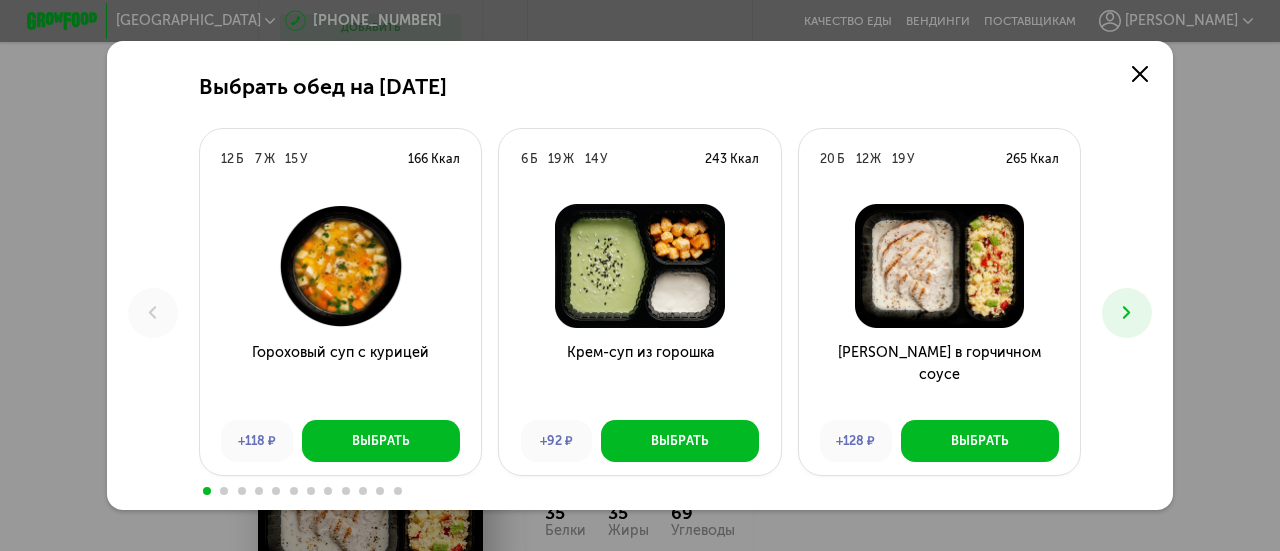 click 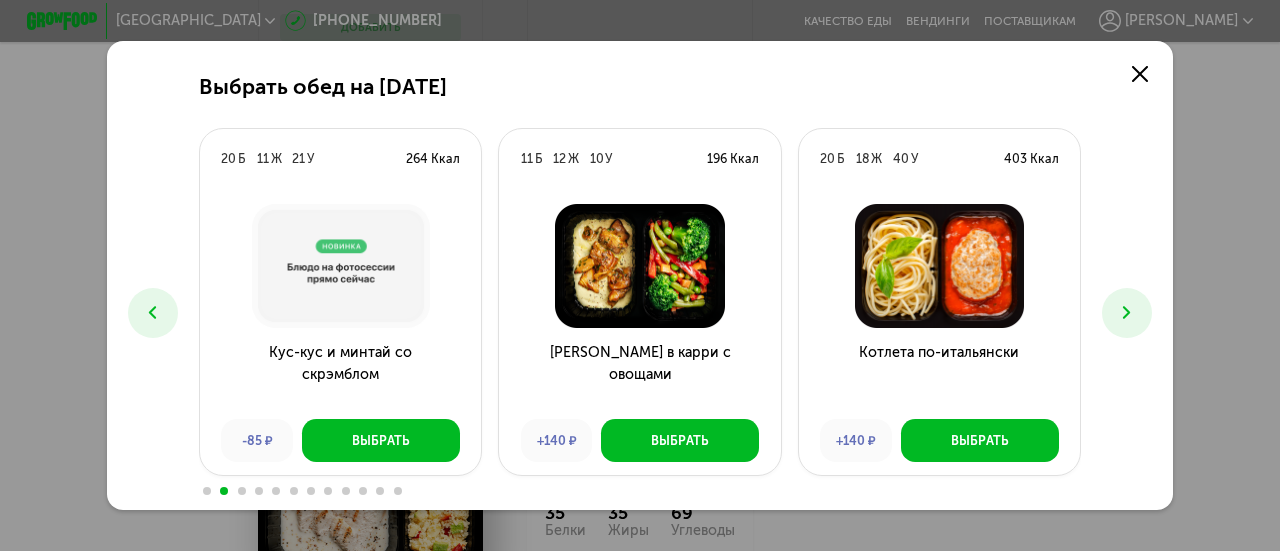 click 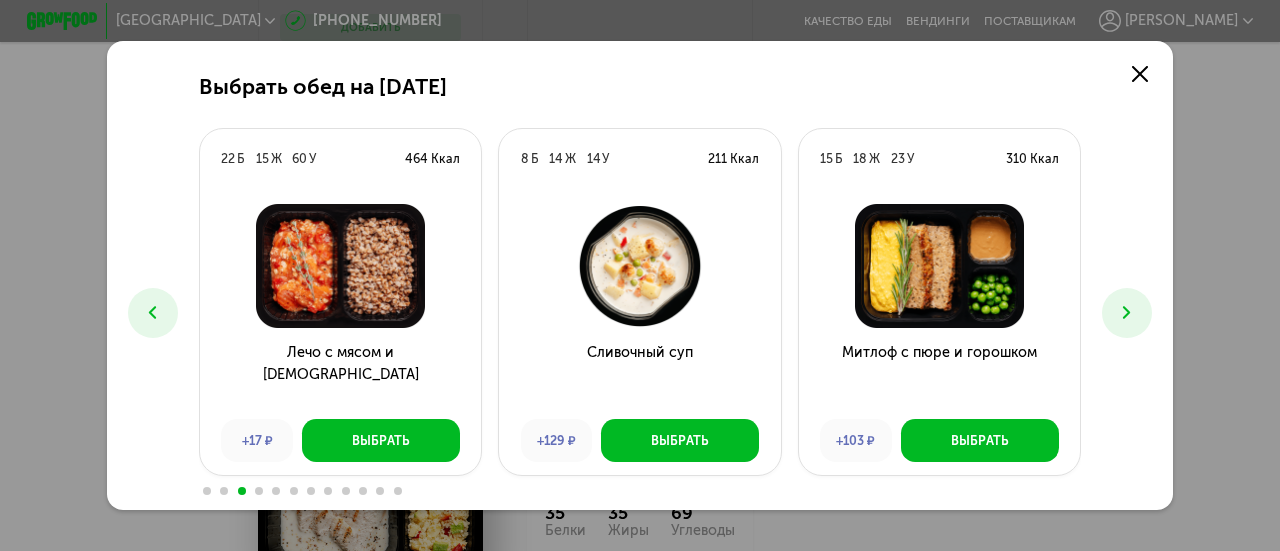 click 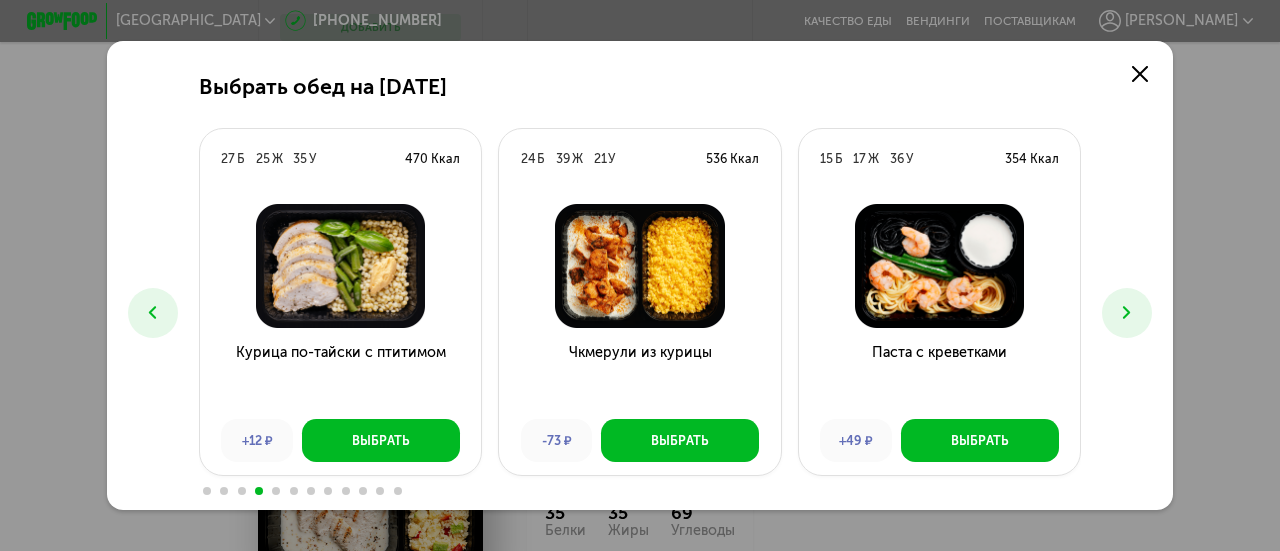 click 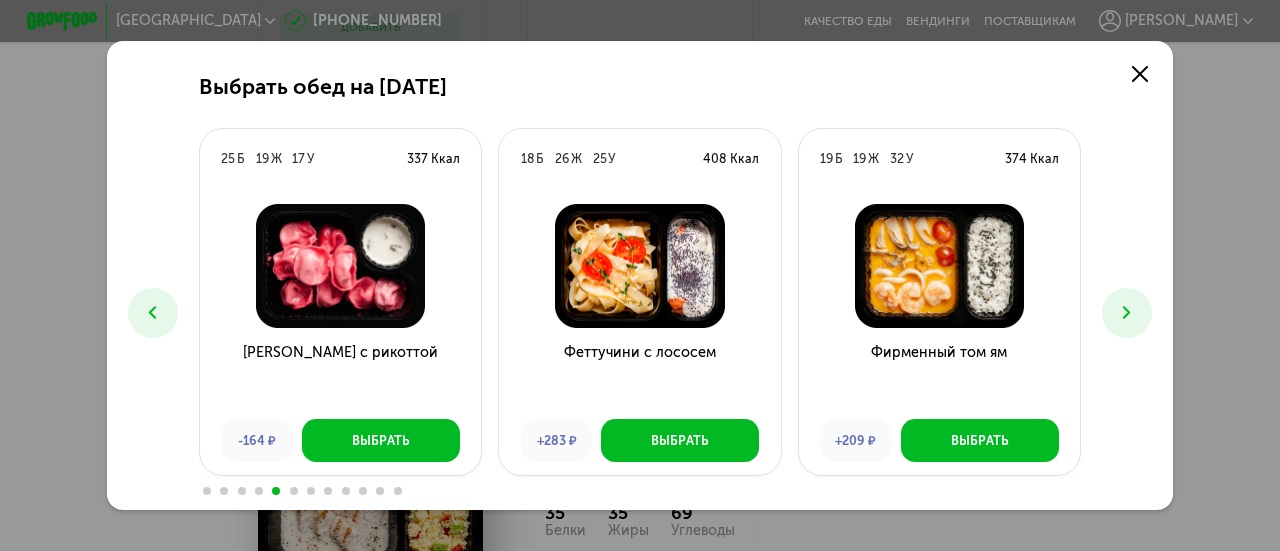 click 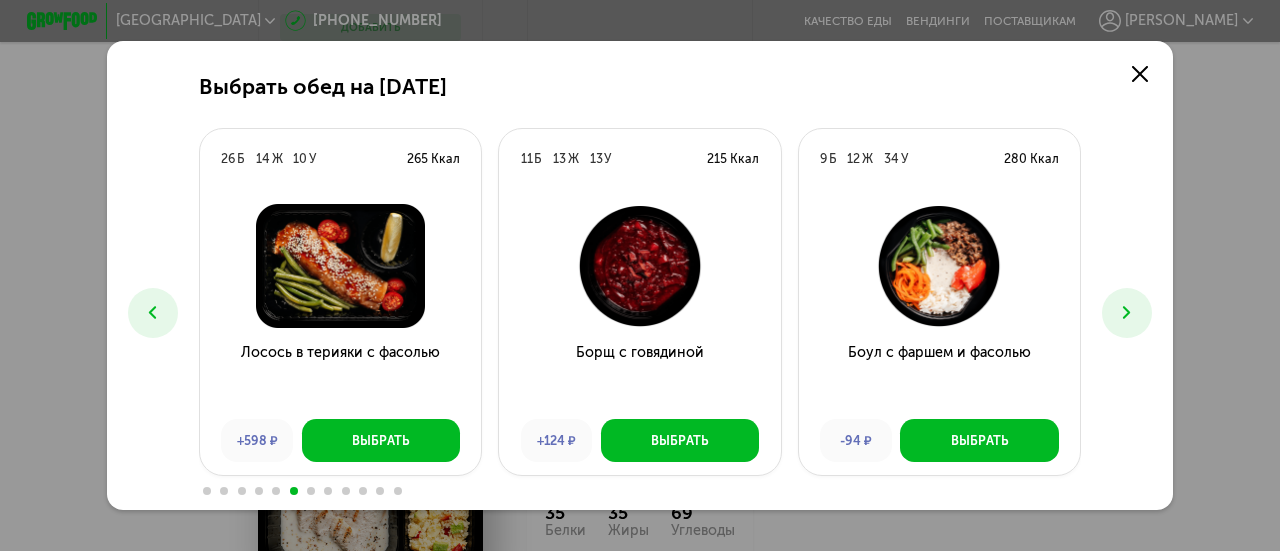 click 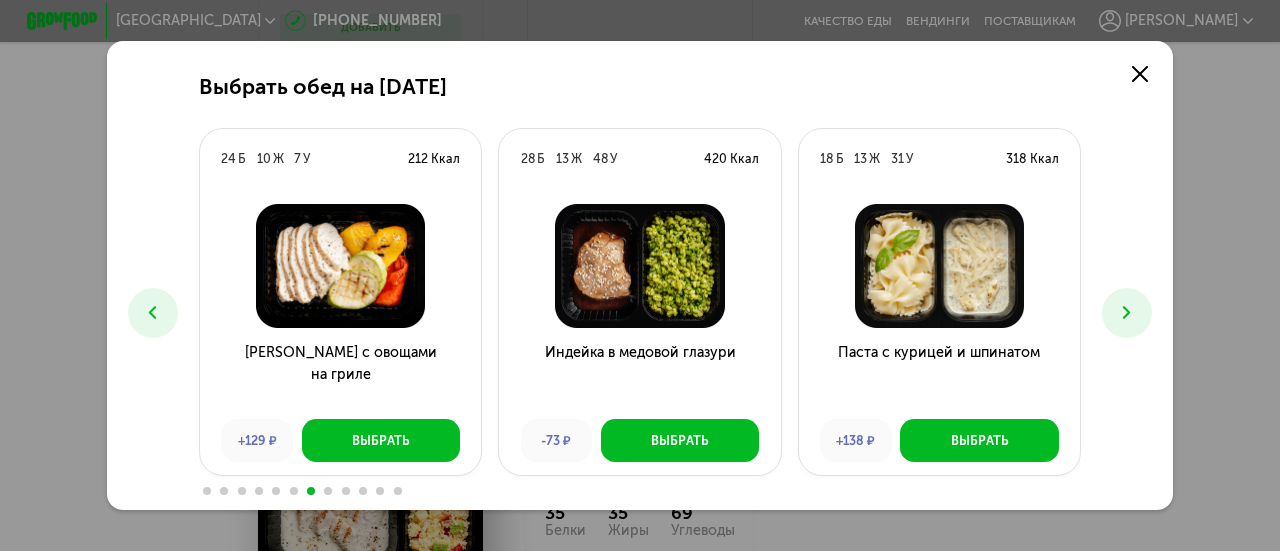 click 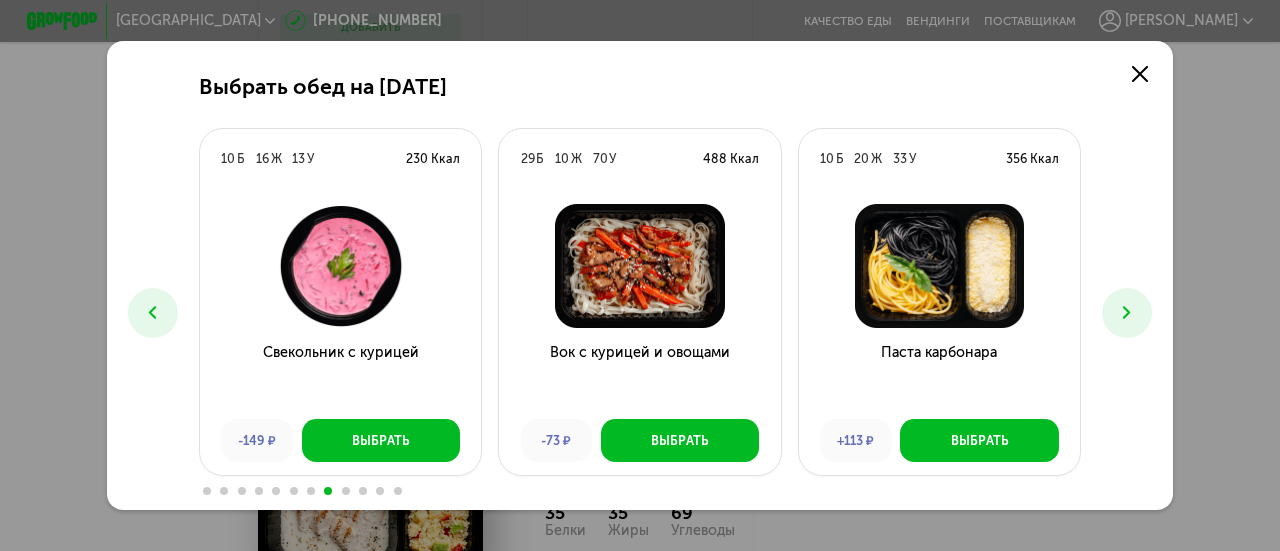 click 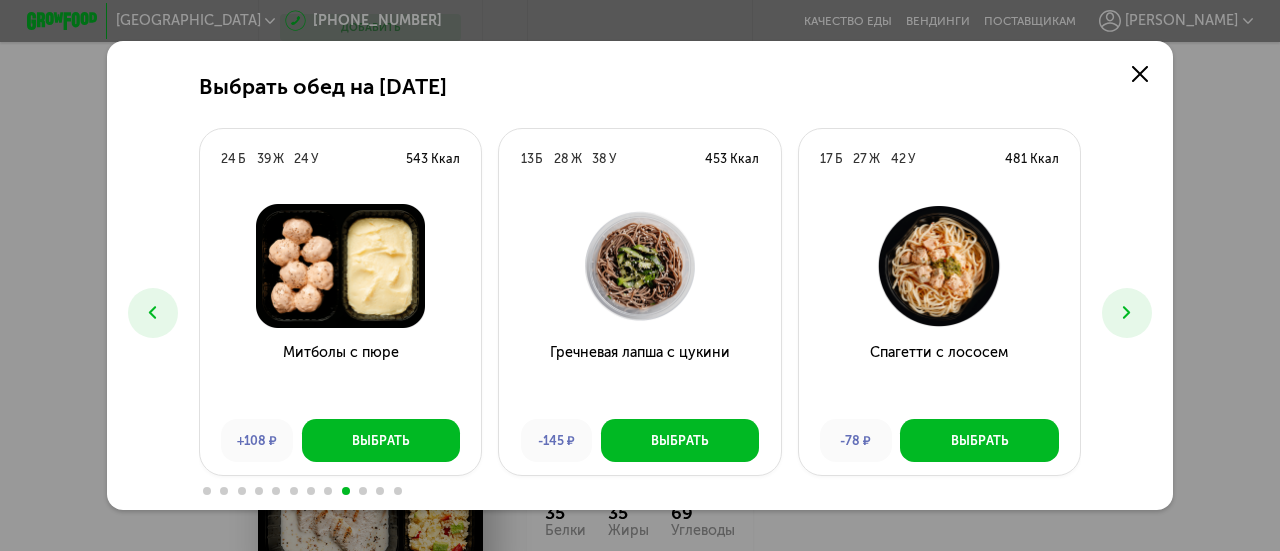 click 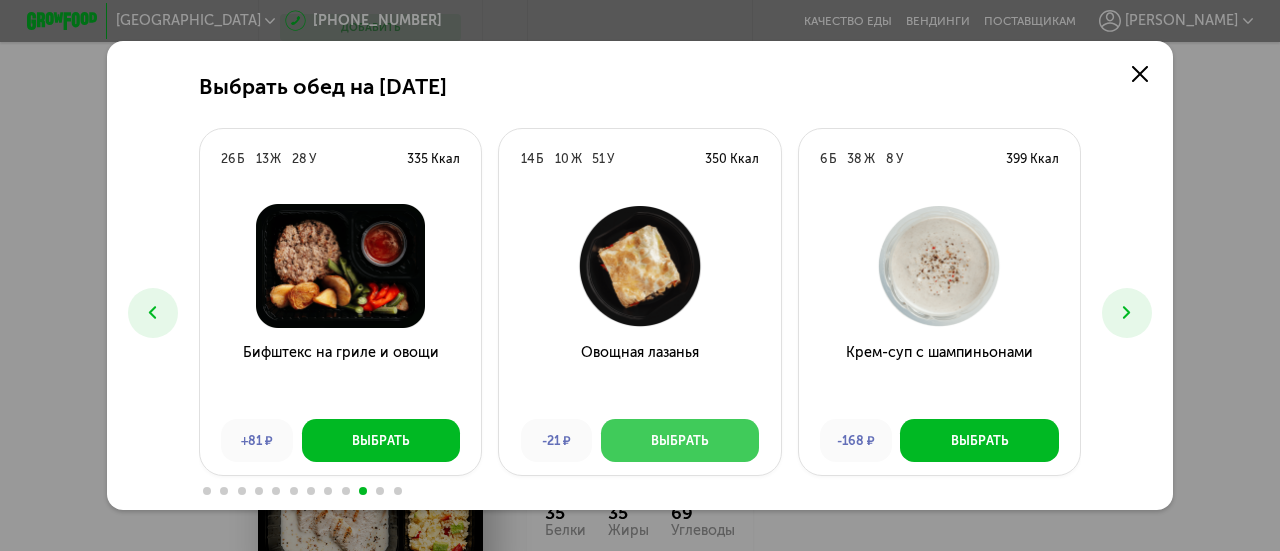 click on "Выбрать" at bounding box center [680, 440] 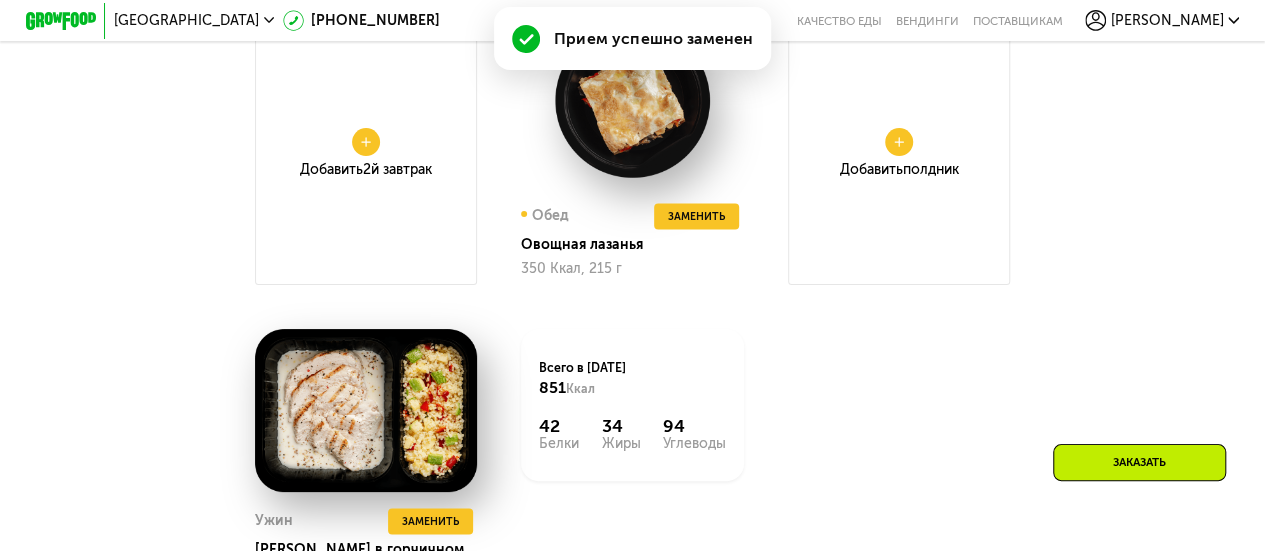 scroll, scrollTop: 1848, scrollLeft: 0, axis: vertical 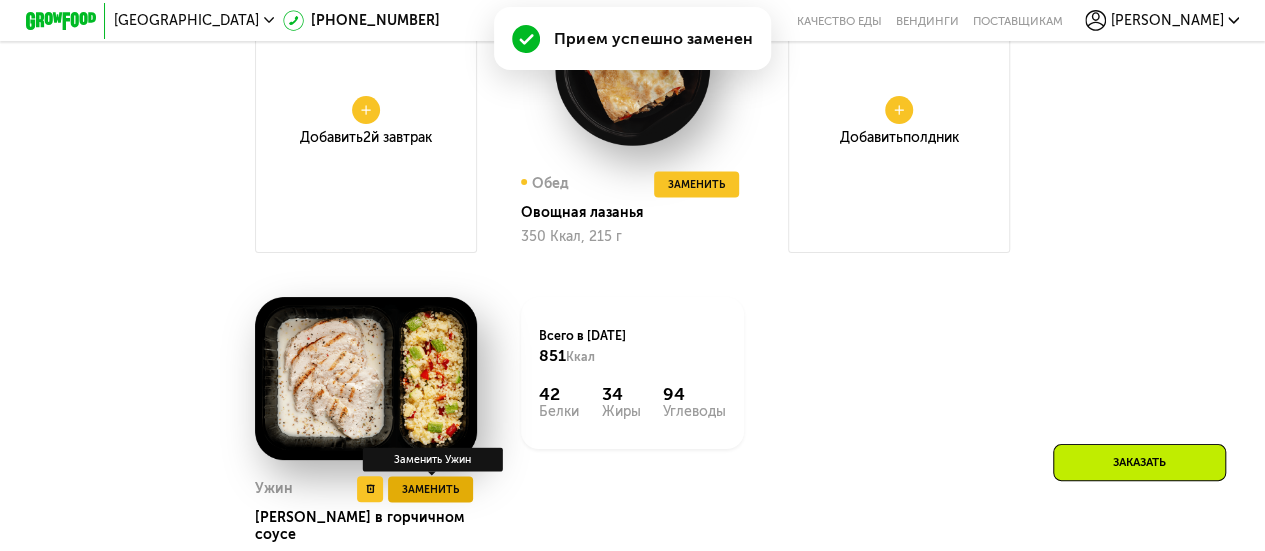 click on "Заменить" at bounding box center (430, 489) 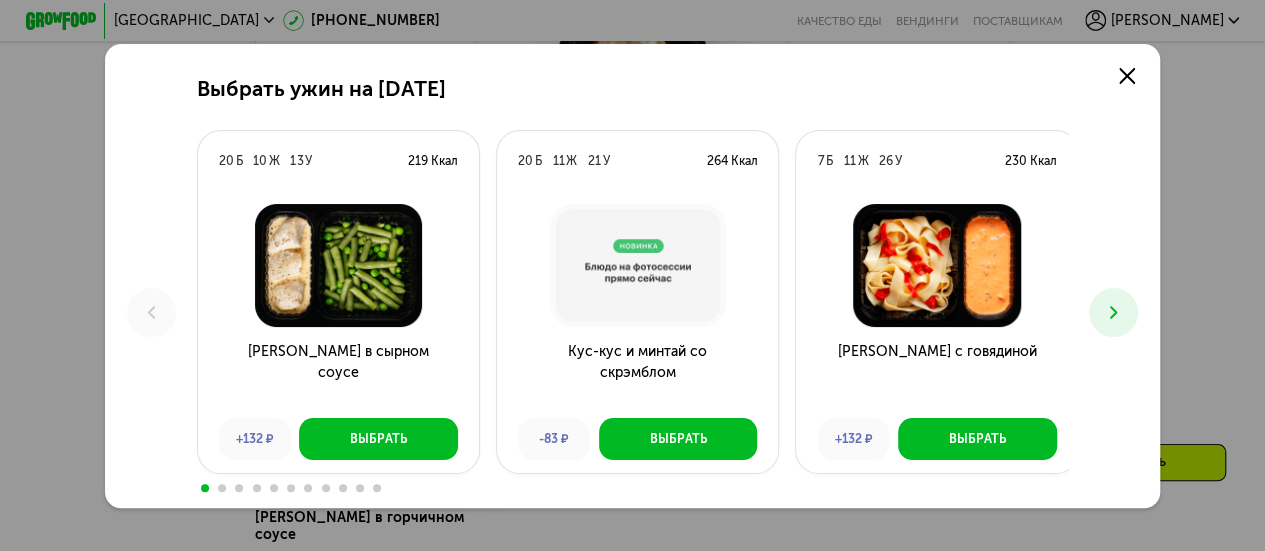 scroll, scrollTop: 0, scrollLeft: 0, axis: both 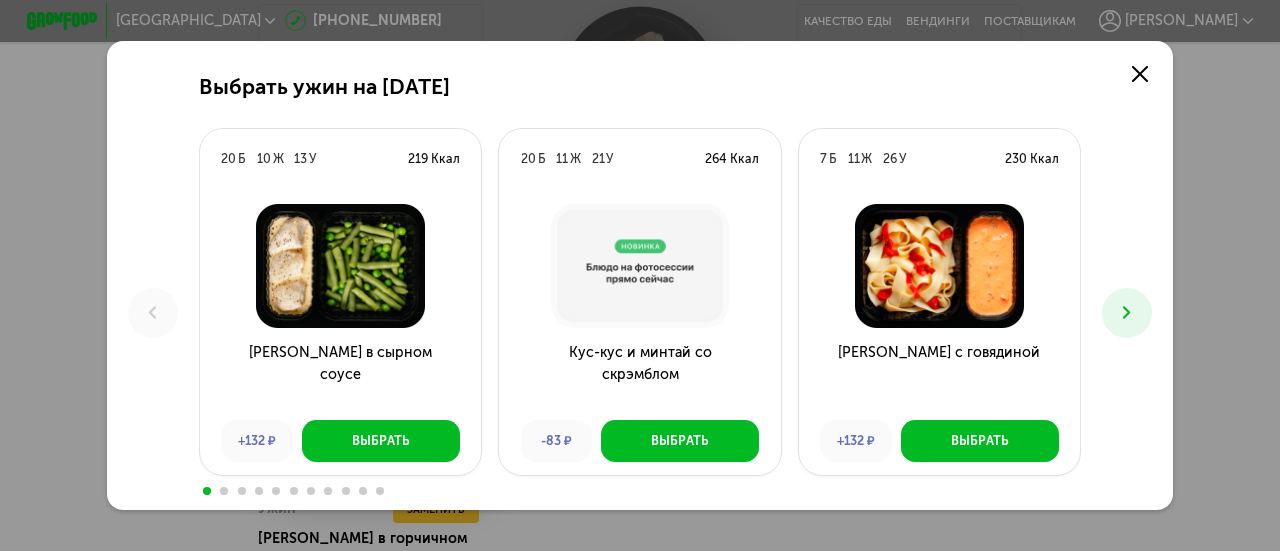 click 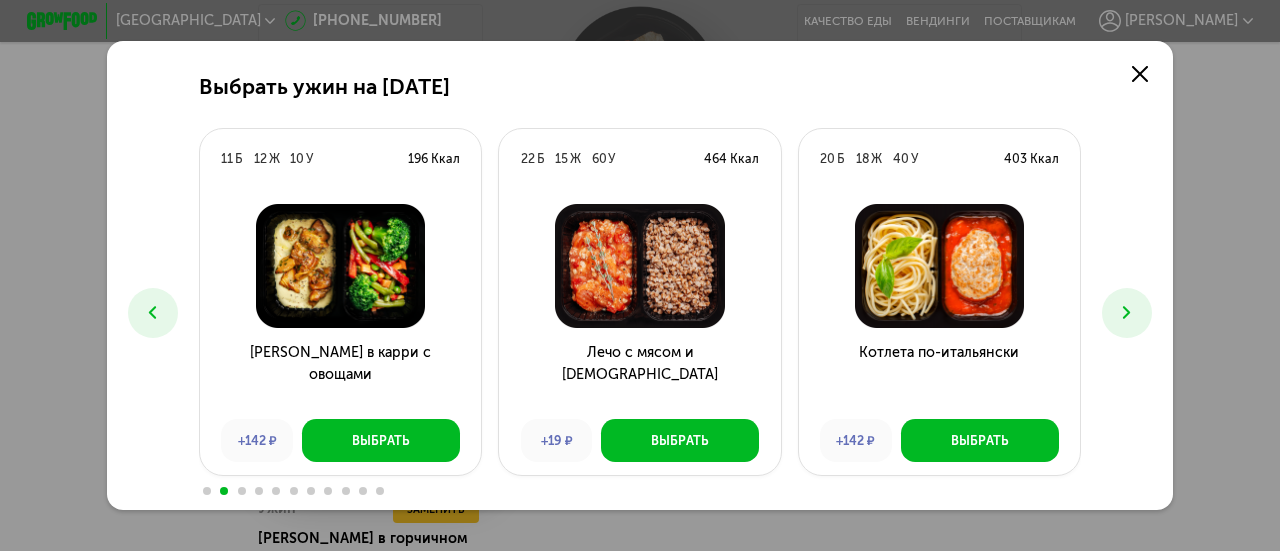 click 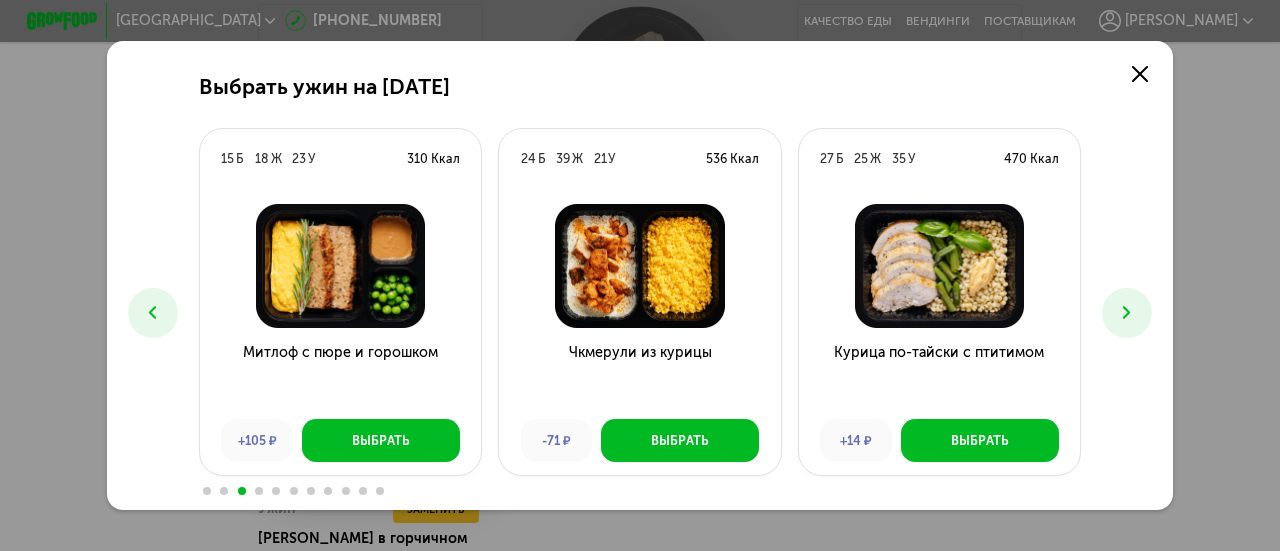click 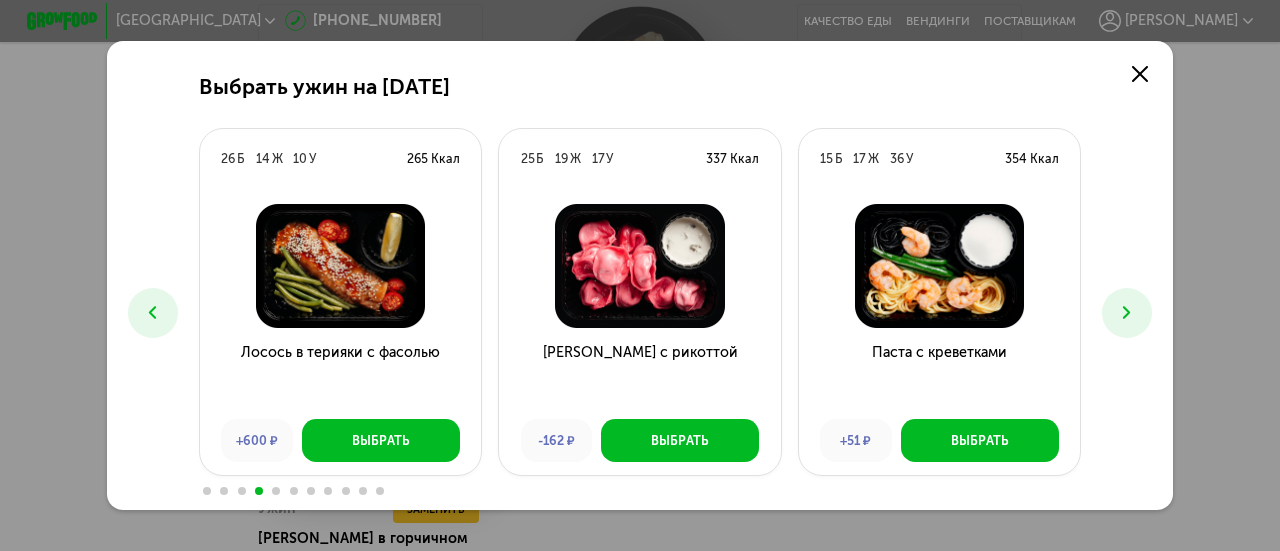 click 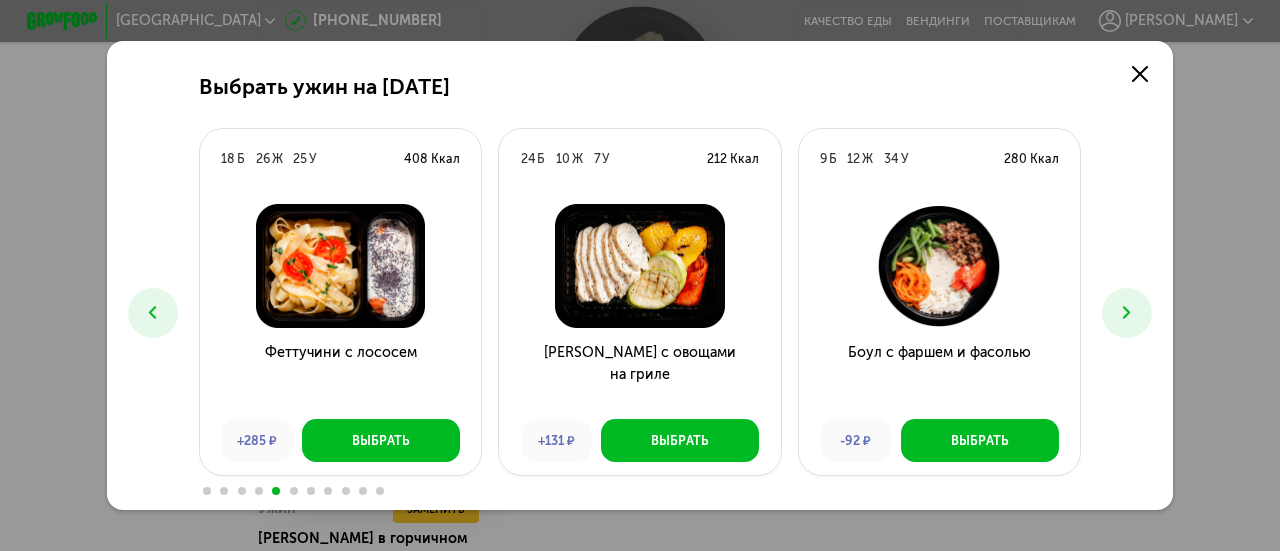 click 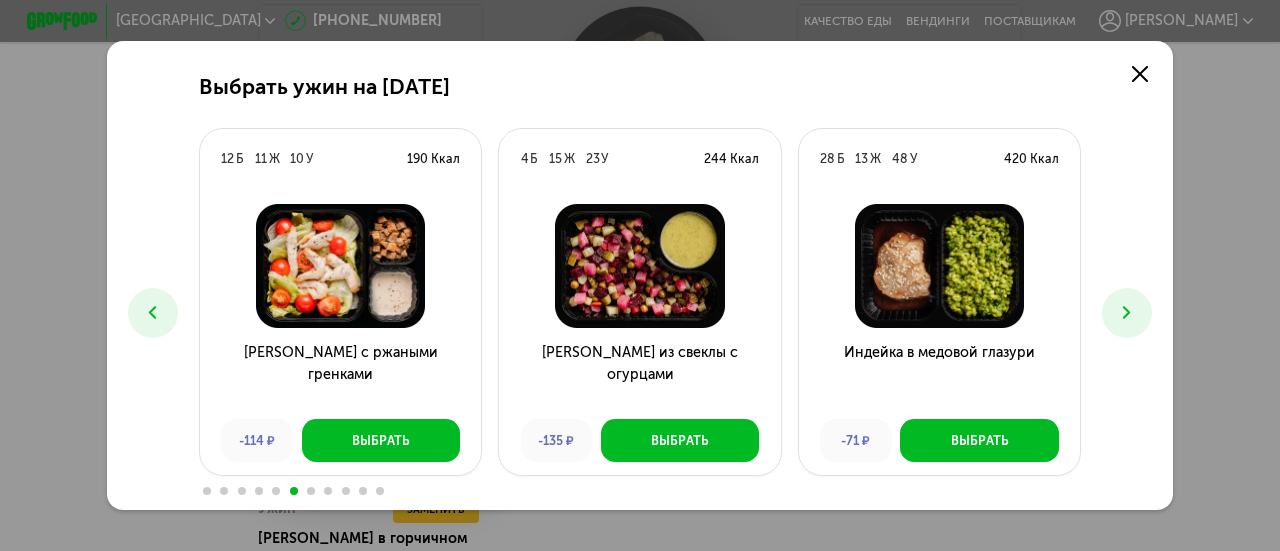 click 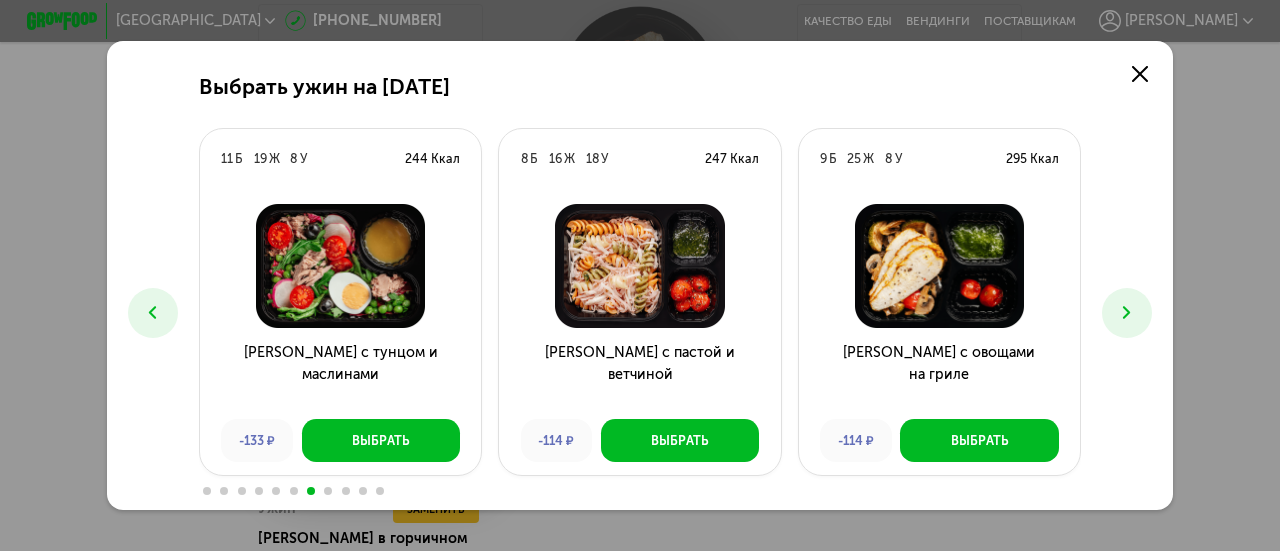 click 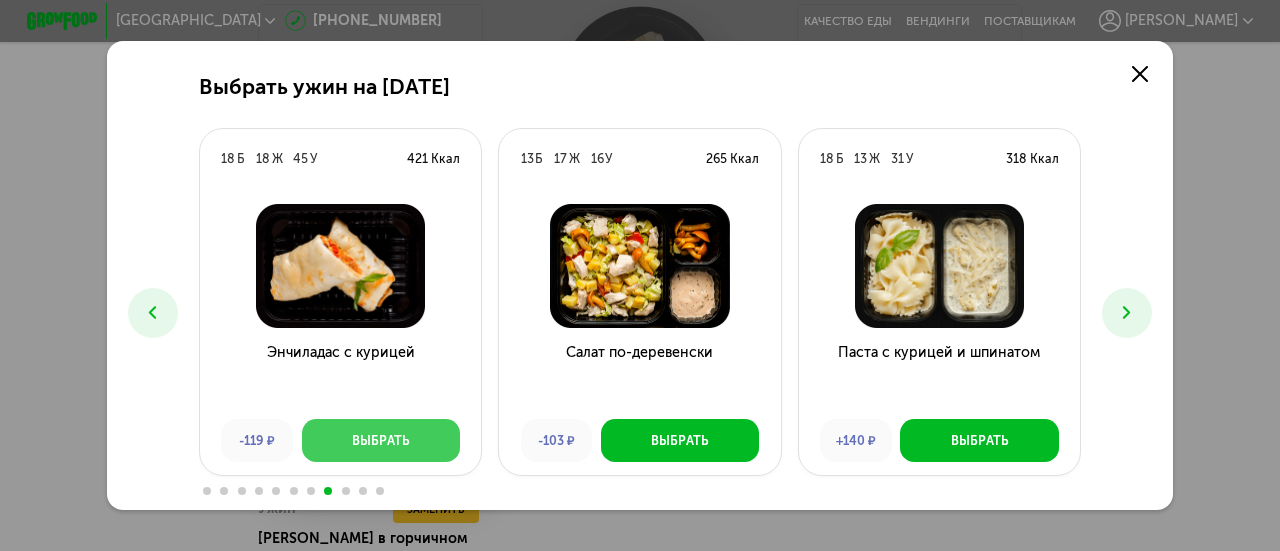 click on "Выбрать" at bounding box center (381, 440) 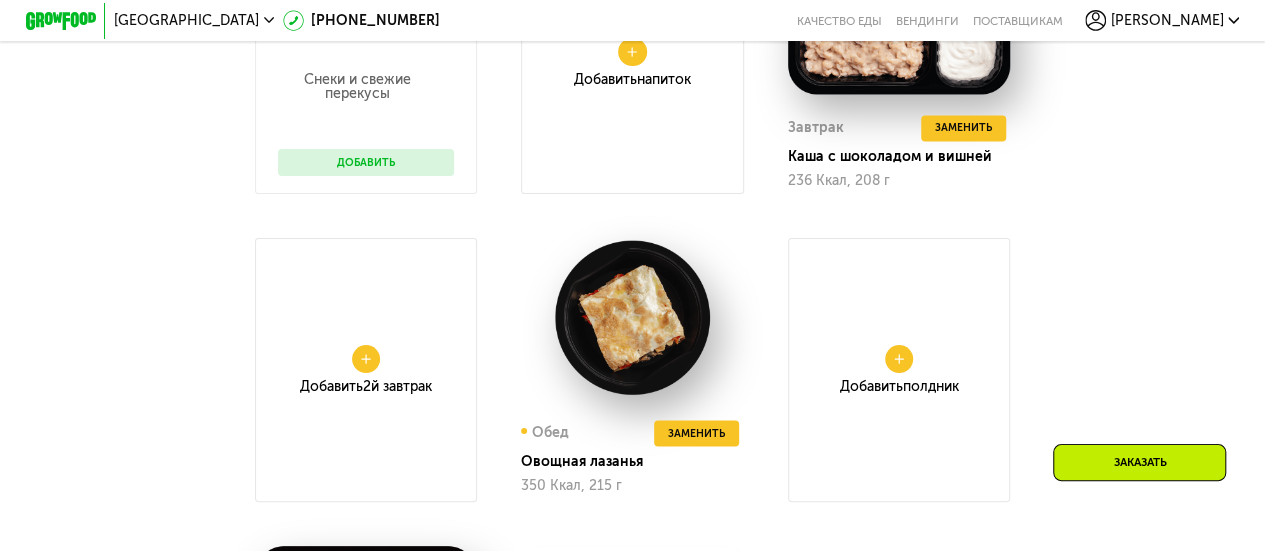 scroll, scrollTop: 1748, scrollLeft: 0, axis: vertical 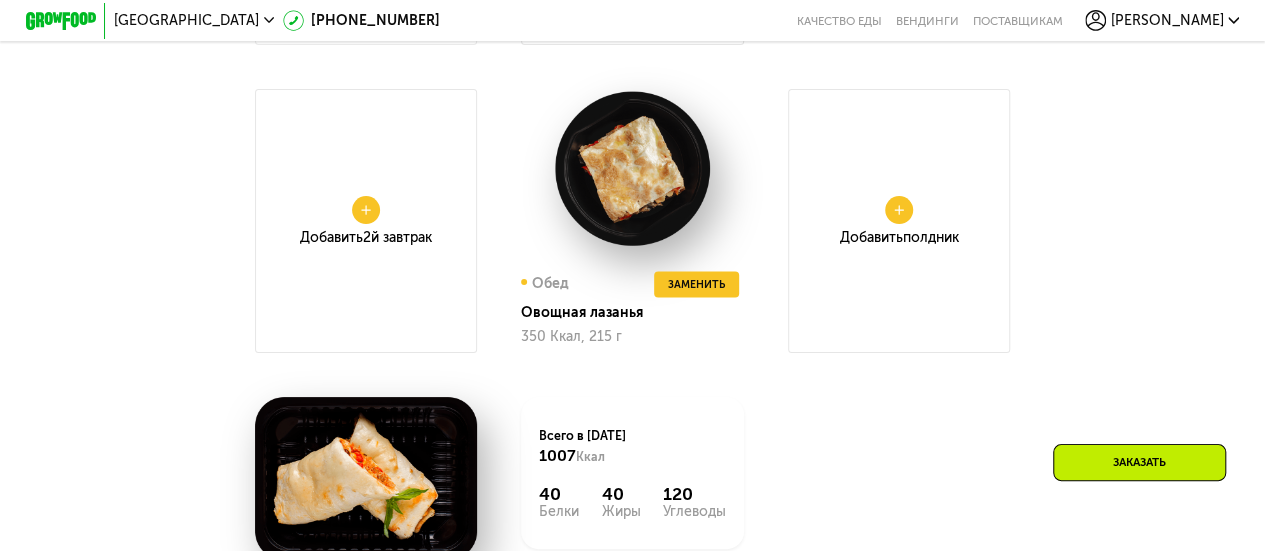 click on "Заказать" at bounding box center [1139, 462] 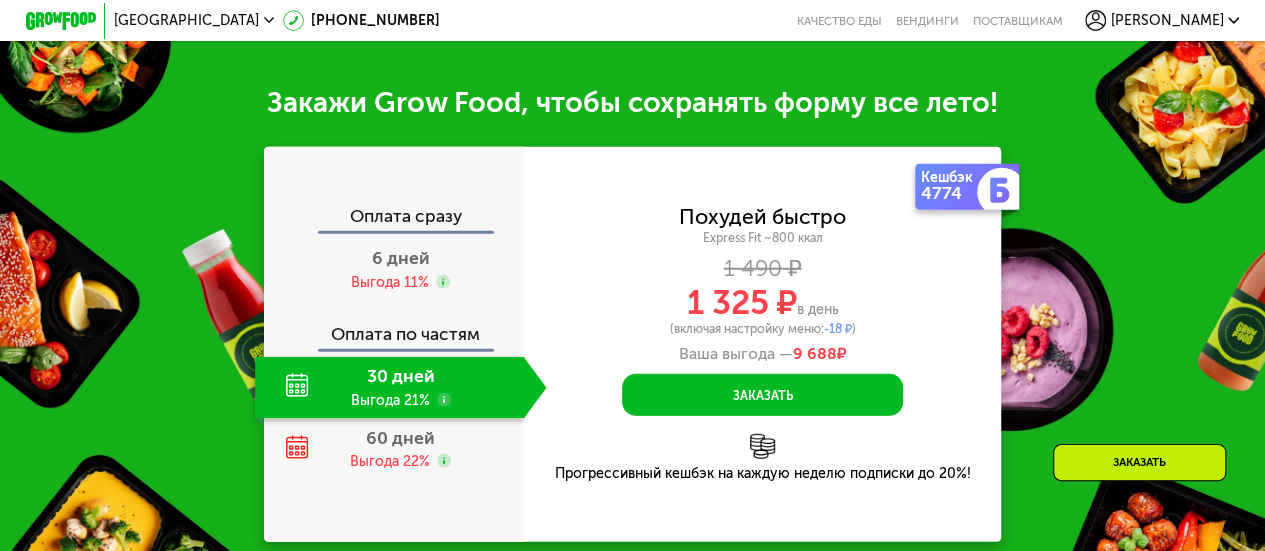 scroll, scrollTop: 2537, scrollLeft: 0, axis: vertical 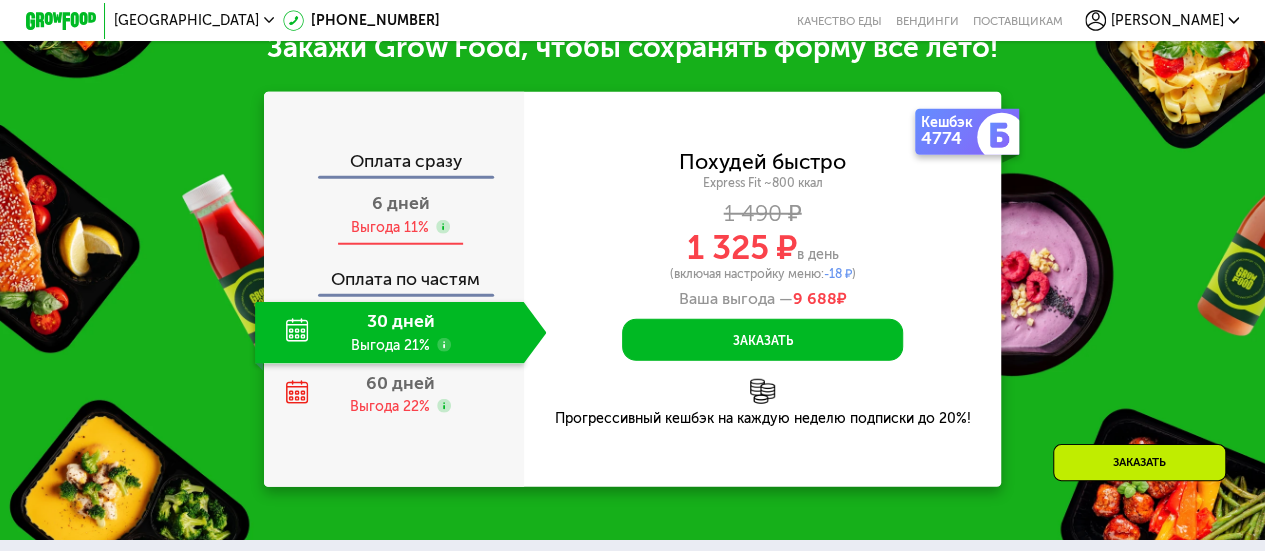 click on "6 дней" at bounding box center [401, 203] 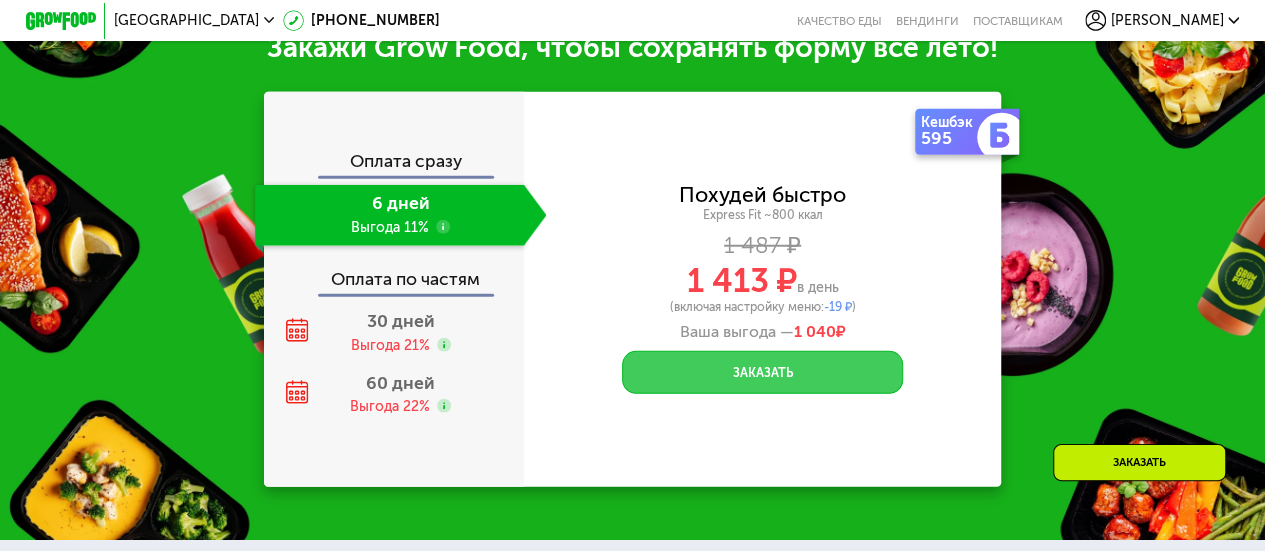 click on "Заказать" at bounding box center [762, 372] 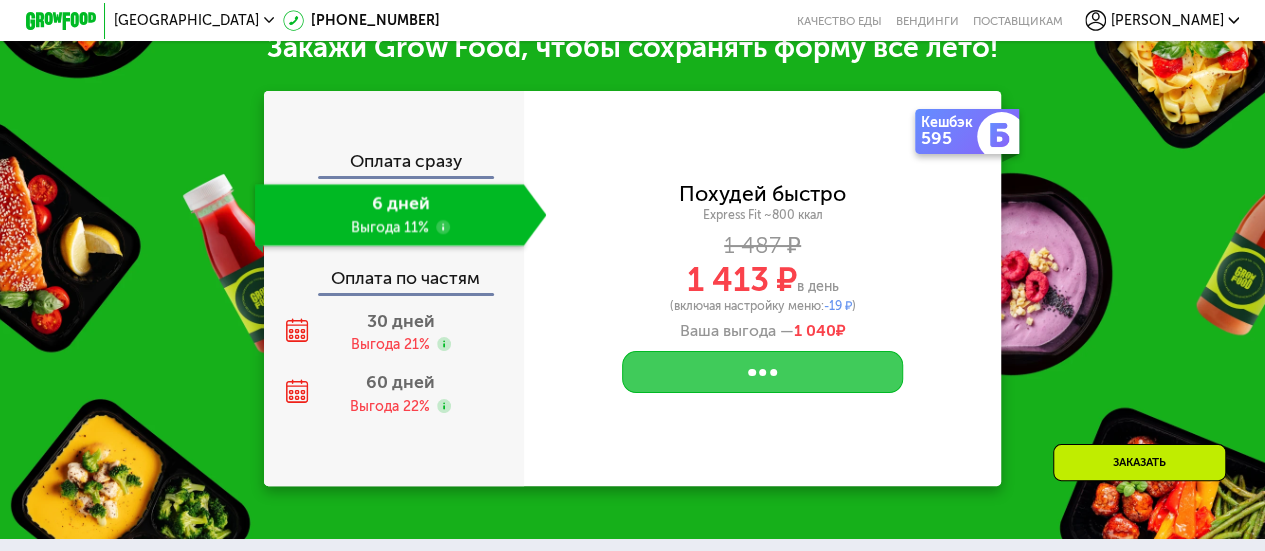 scroll, scrollTop: 0, scrollLeft: 0, axis: both 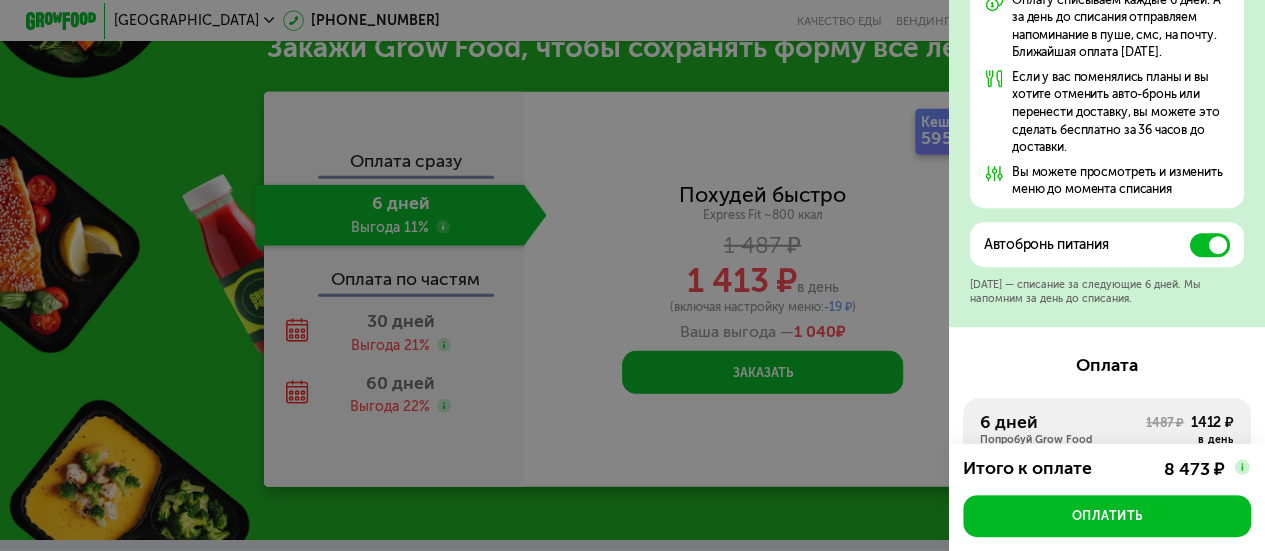 click at bounding box center (1210, 245) 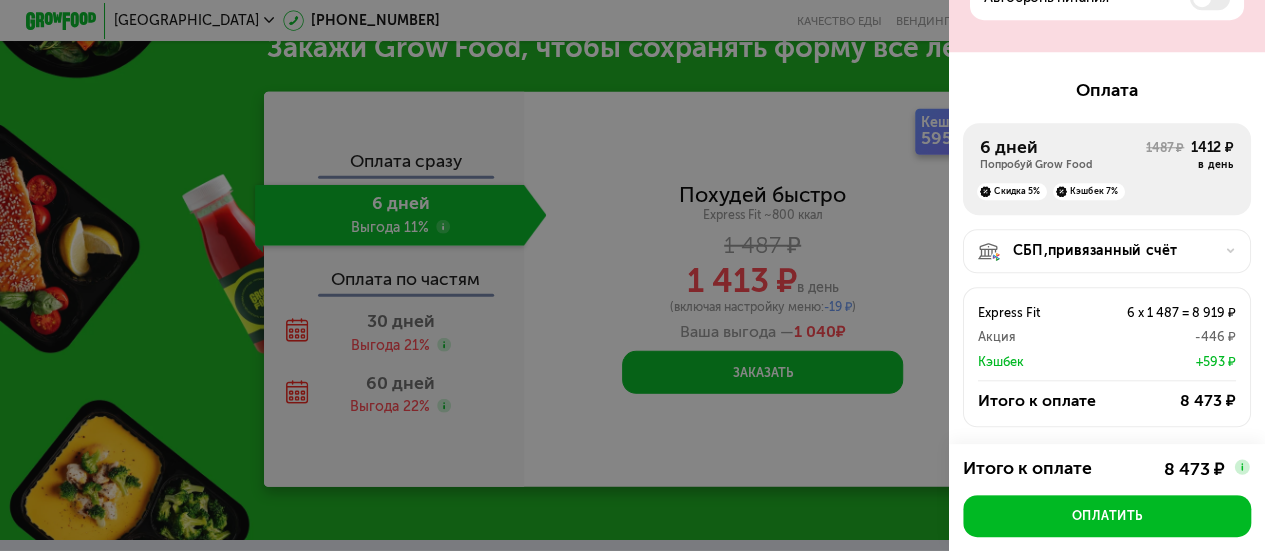 scroll, scrollTop: 900, scrollLeft: 0, axis: vertical 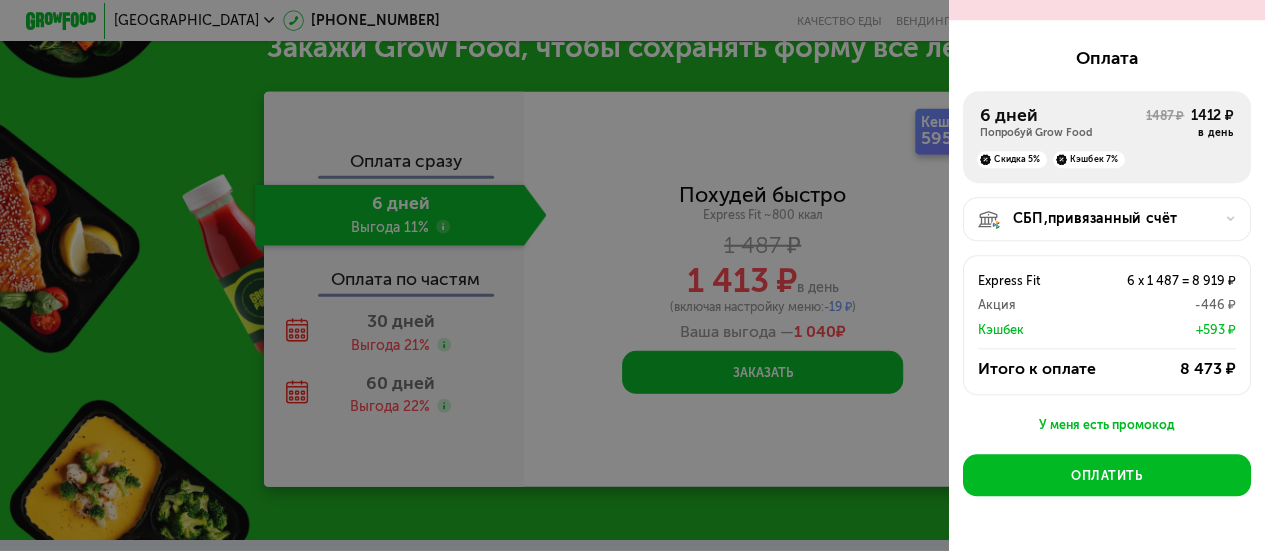 click 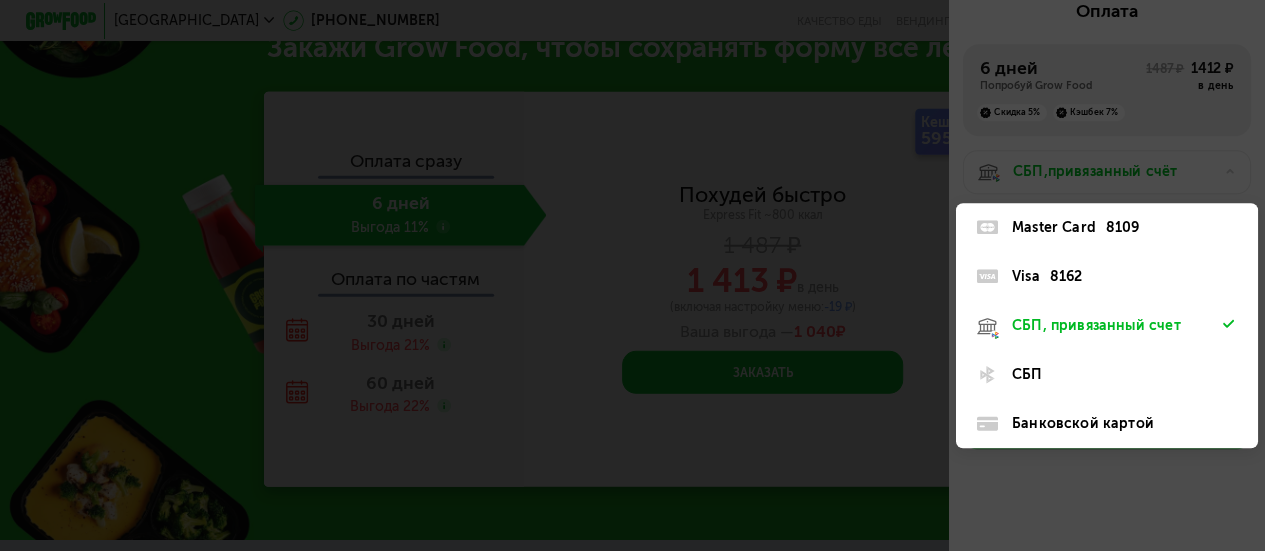 scroll, scrollTop: 1015, scrollLeft: 0, axis: vertical 